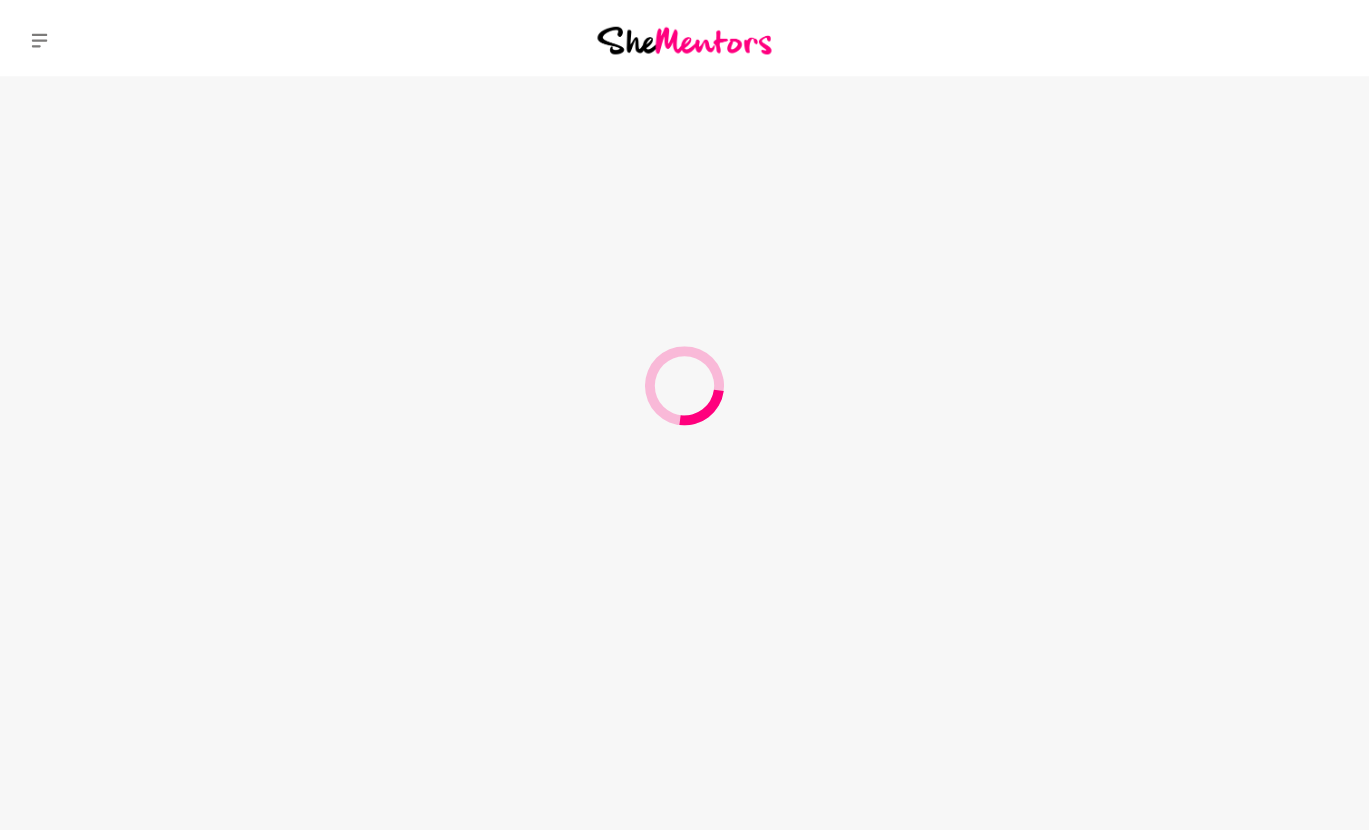 scroll, scrollTop: 0, scrollLeft: 0, axis: both 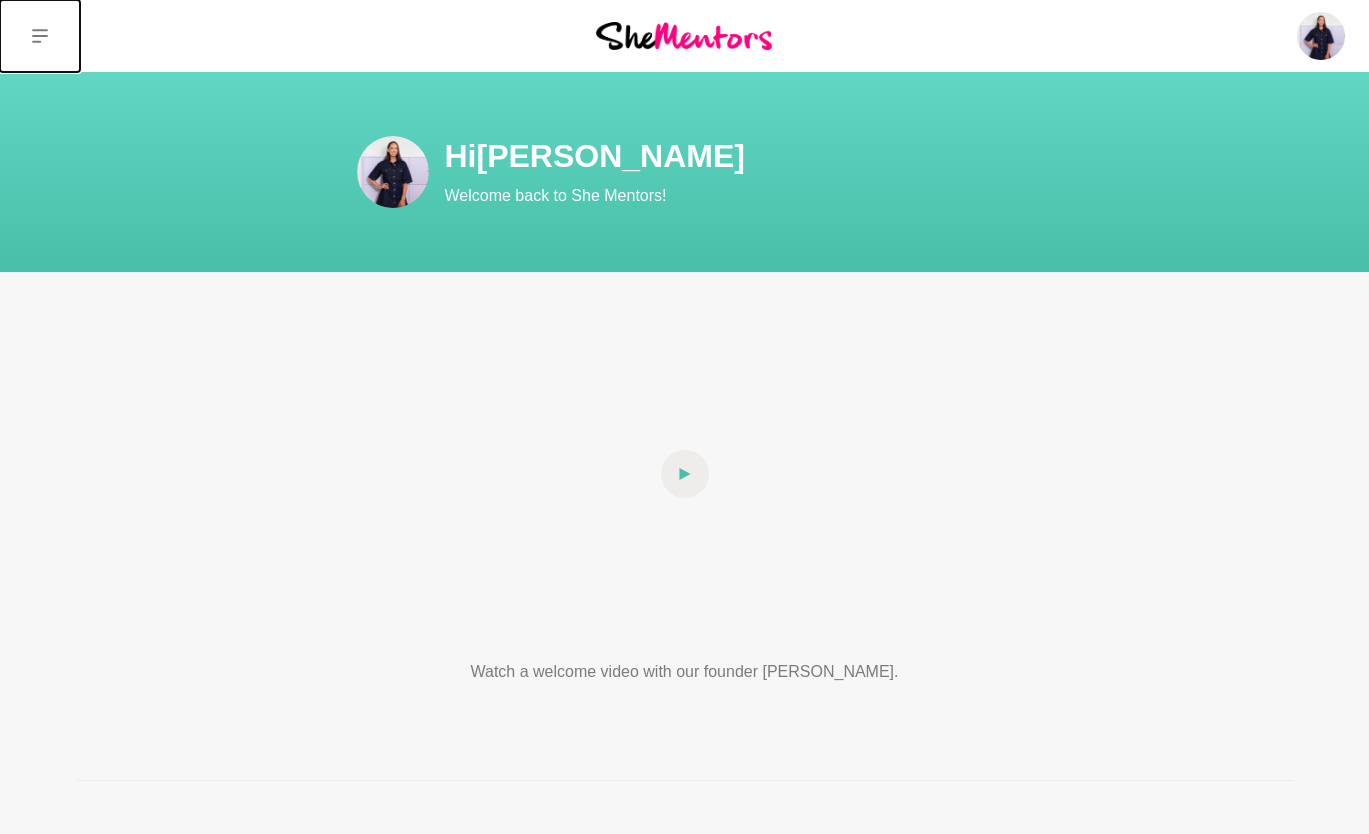 click at bounding box center [40, 36] 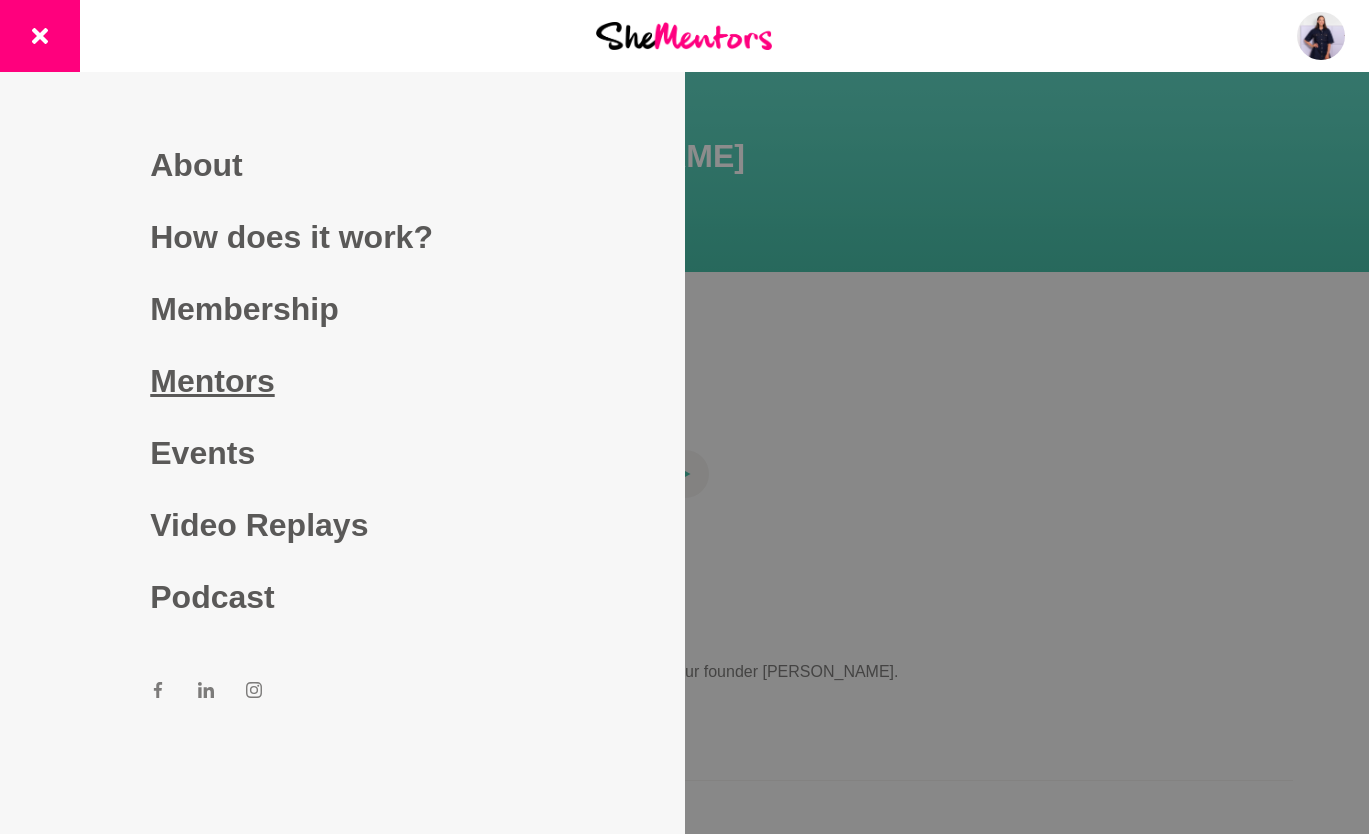 click on "Mentors" at bounding box center [342, 381] 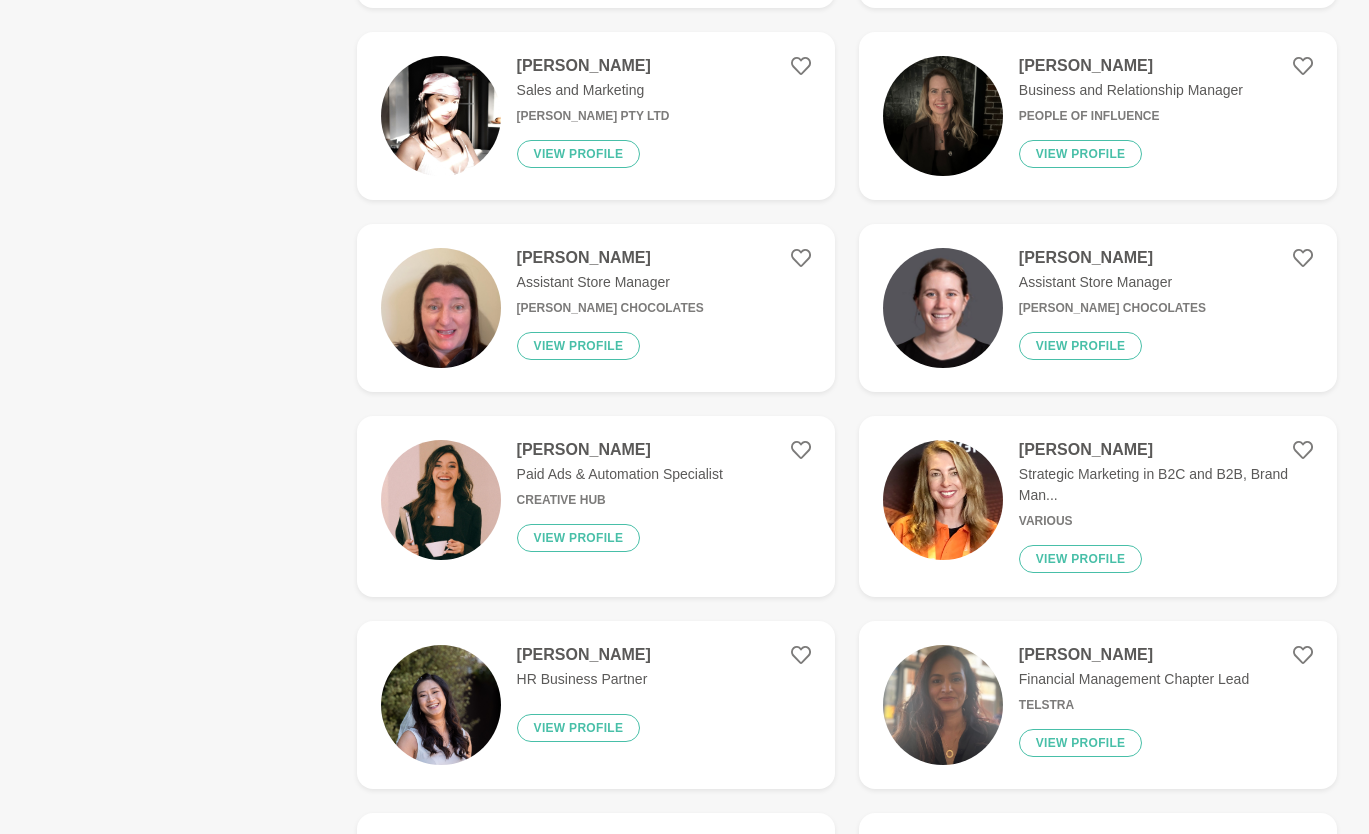 scroll, scrollTop: 874, scrollLeft: 0, axis: vertical 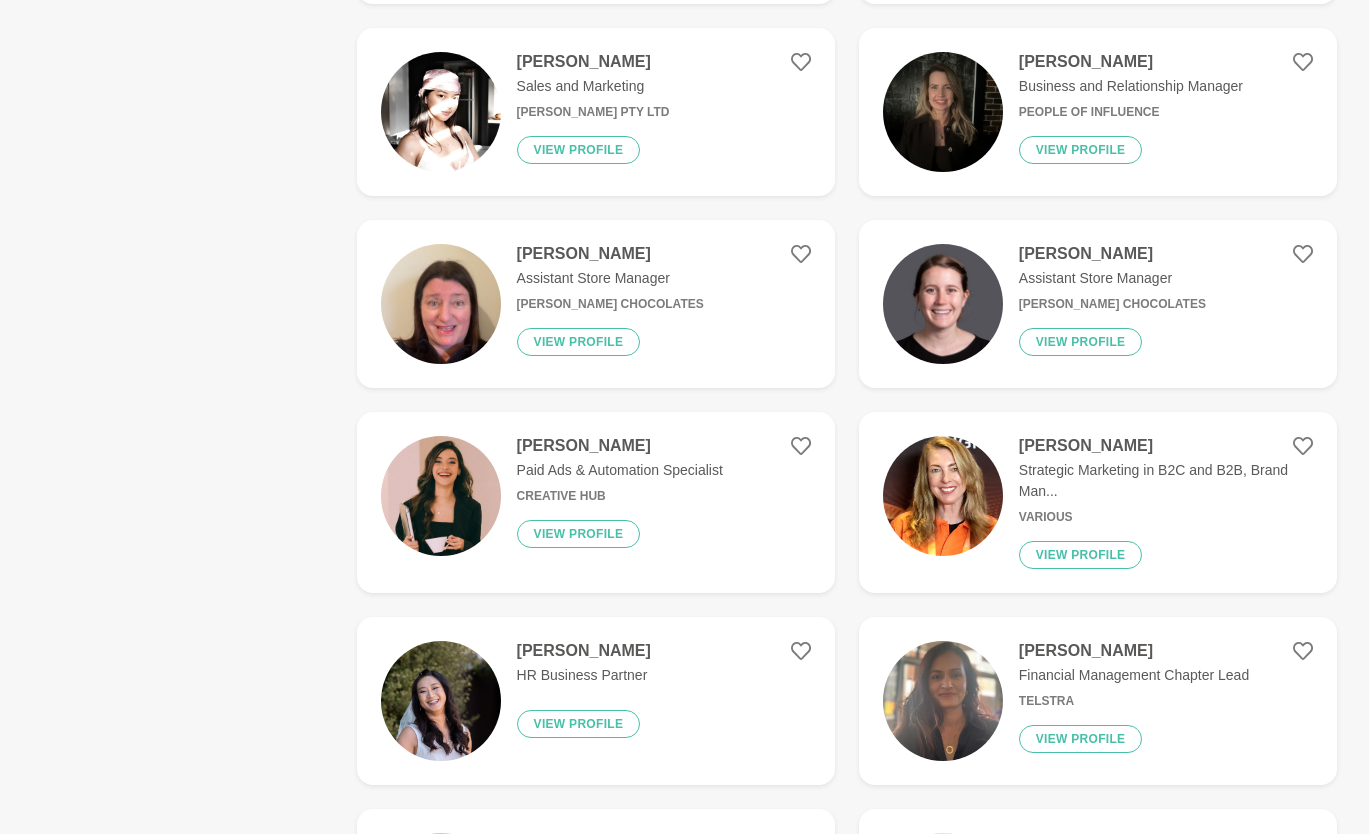 click on "[PERSON_NAME]" at bounding box center [620, 446] 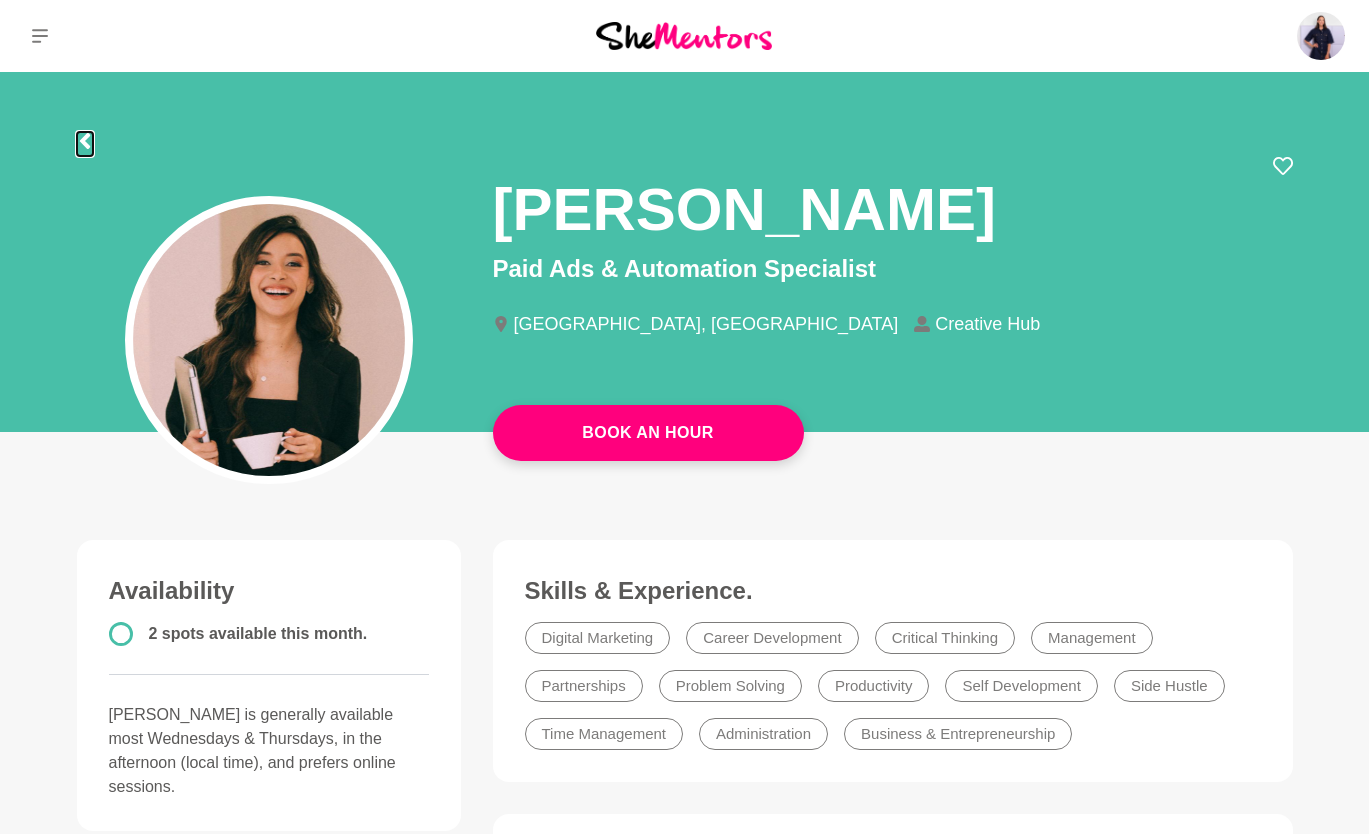 click 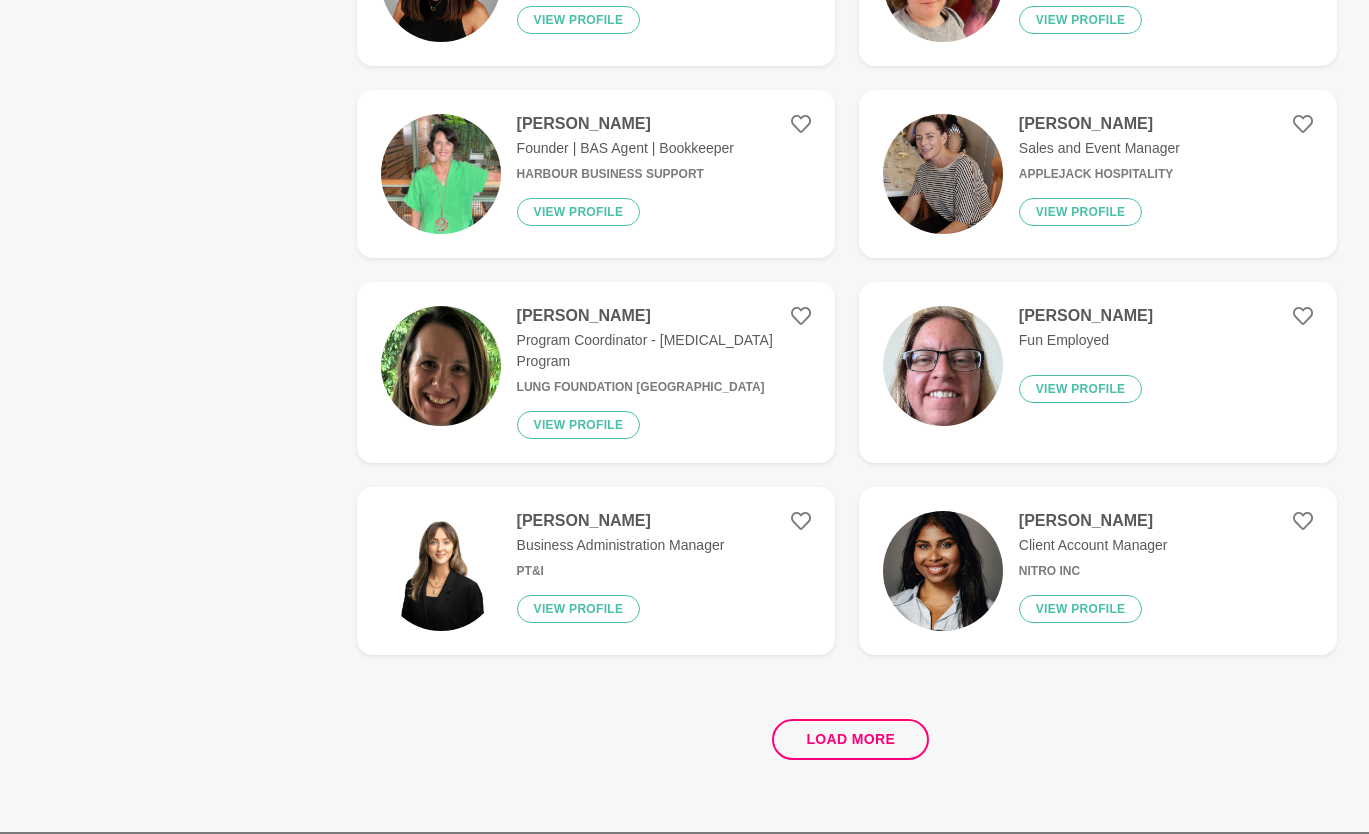 scroll, scrollTop: 3549, scrollLeft: 0, axis: vertical 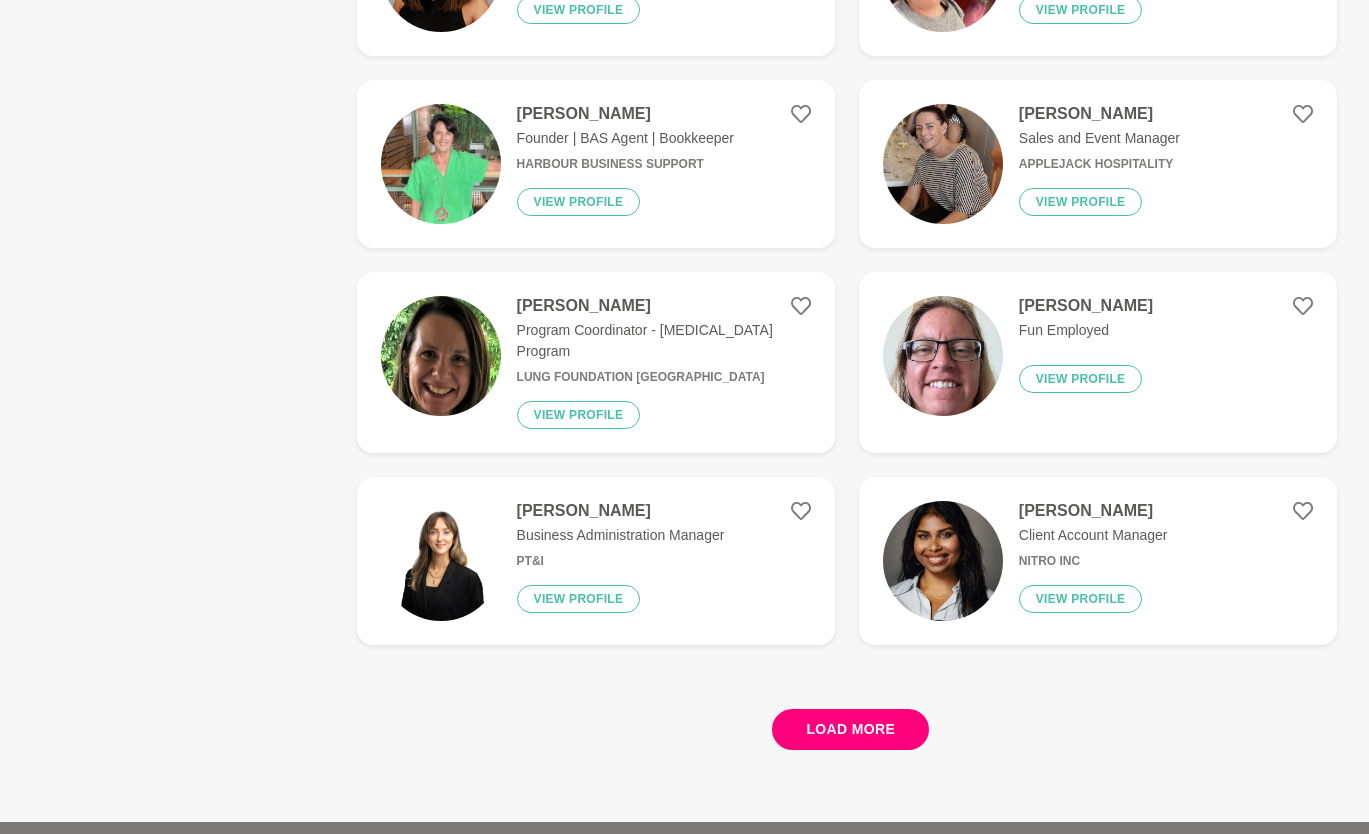 click on "Load more" at bounding box center [850, 729] 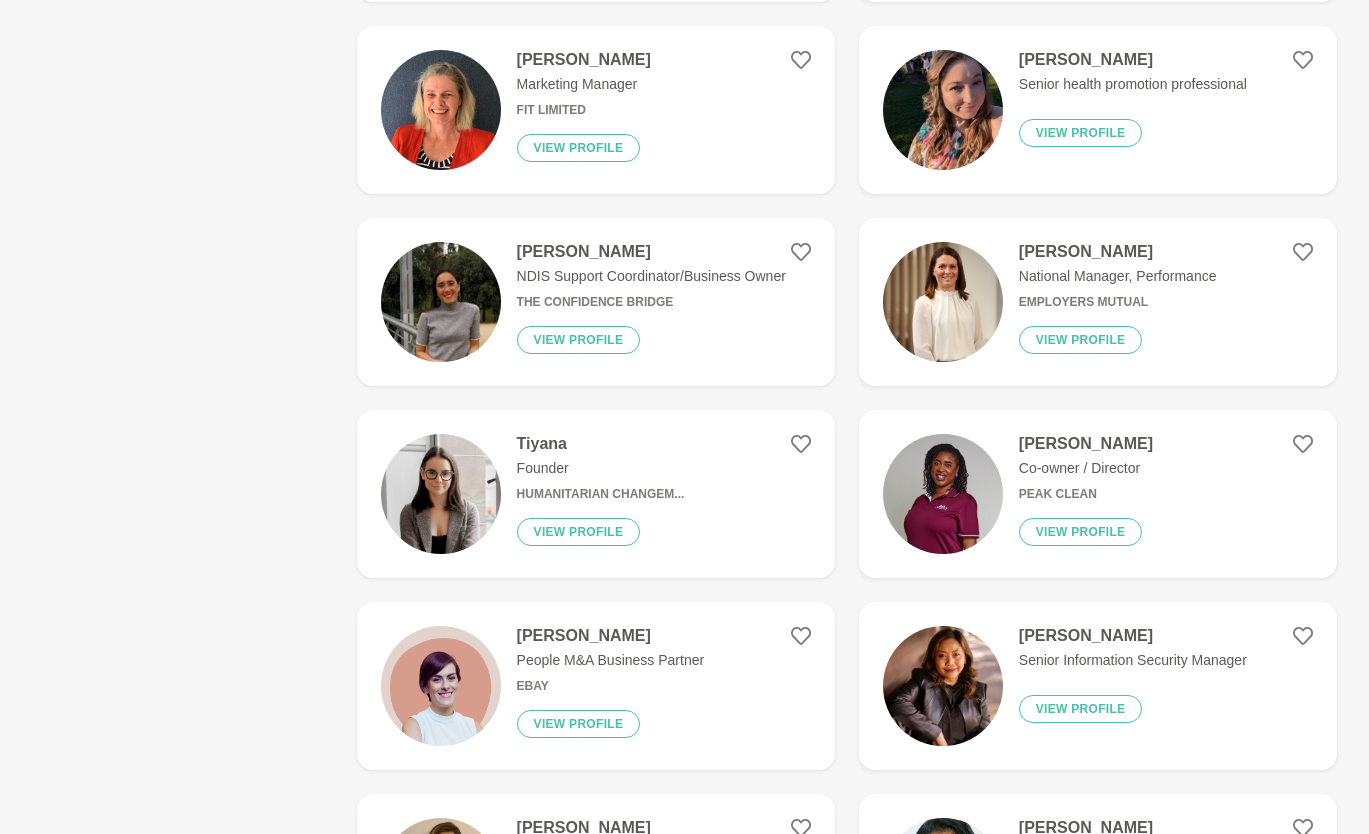 scroll, scrollTop: 6331, scrollLeft: 0, axis: vertical 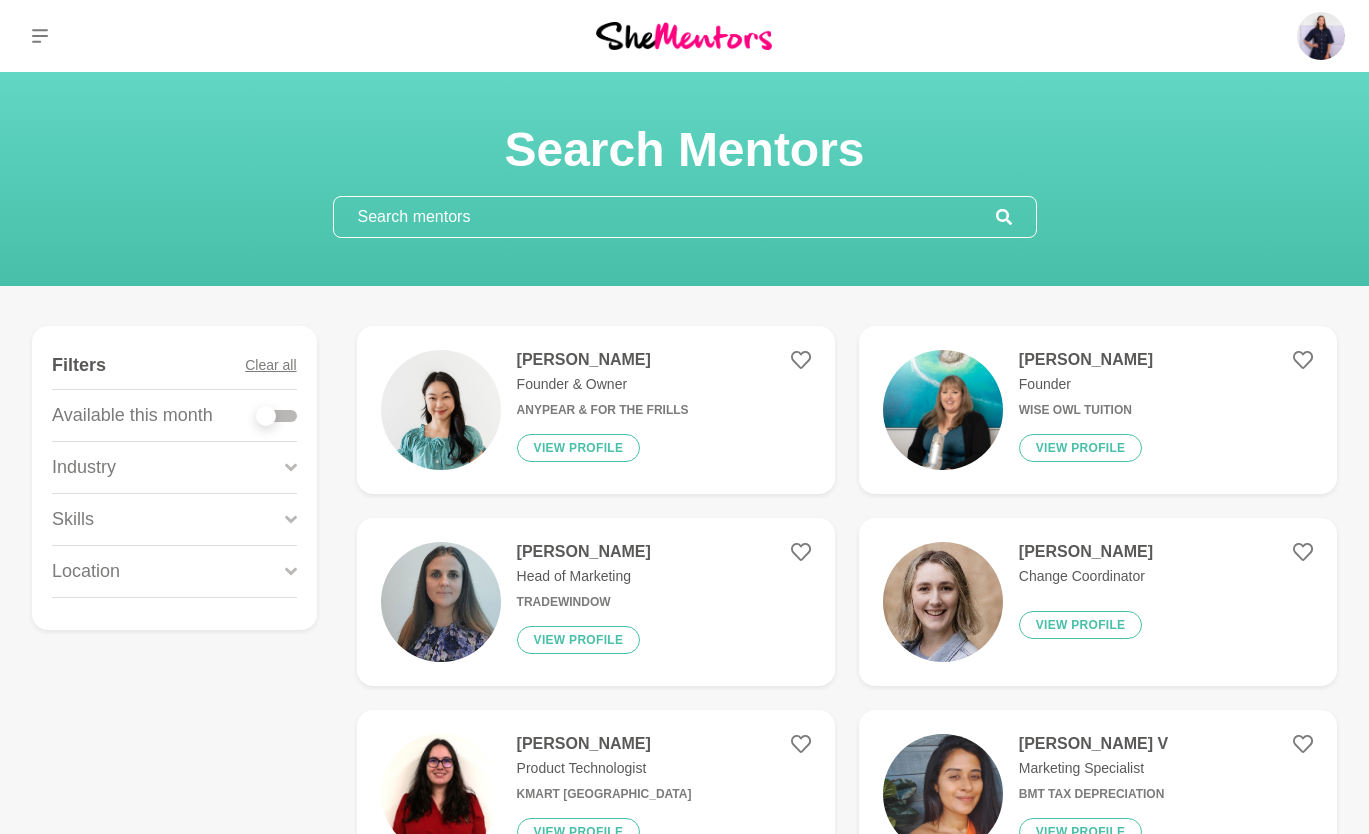 click on "Industry" at bounding box center (174, 467) 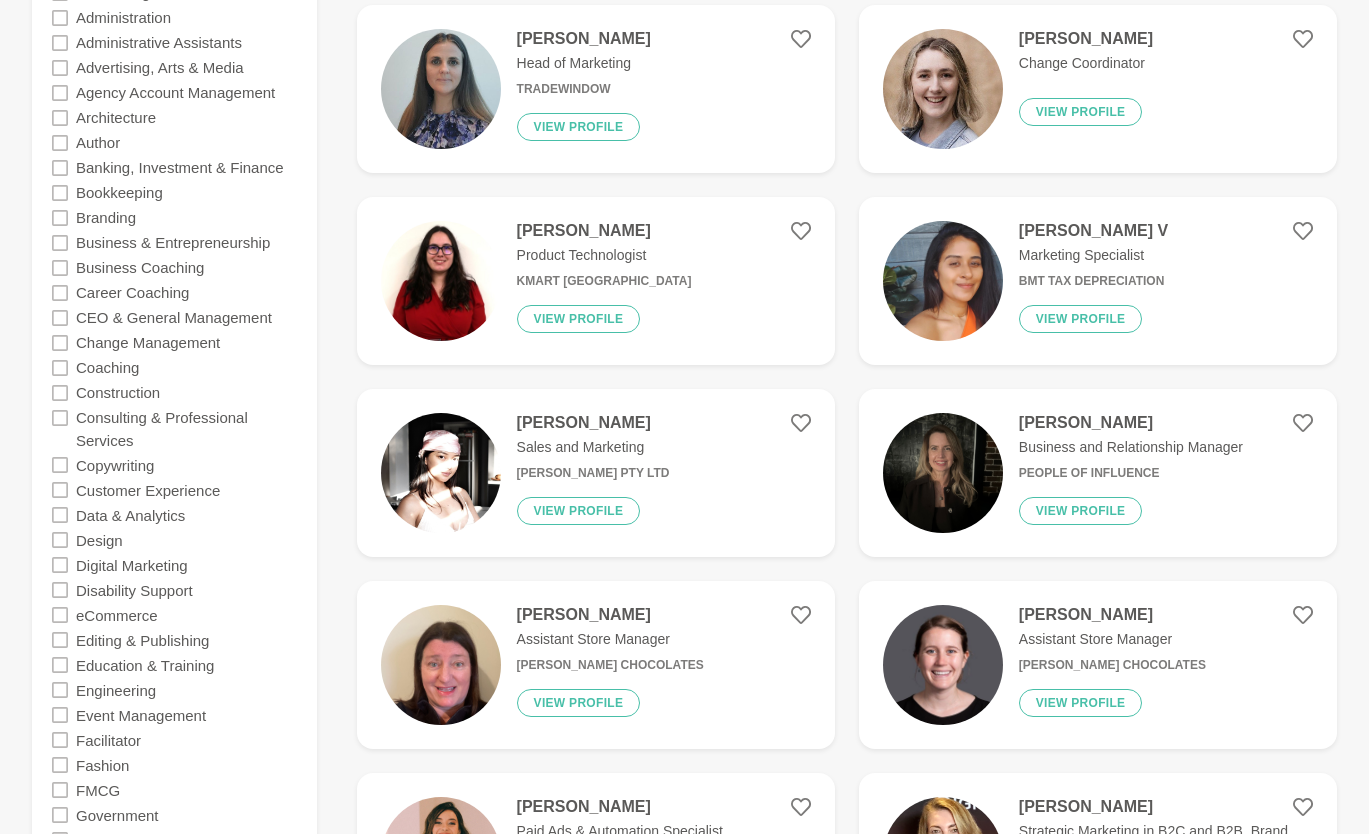 scroll, scrollTop: 515, scrollLeft: 0, axis: vertical 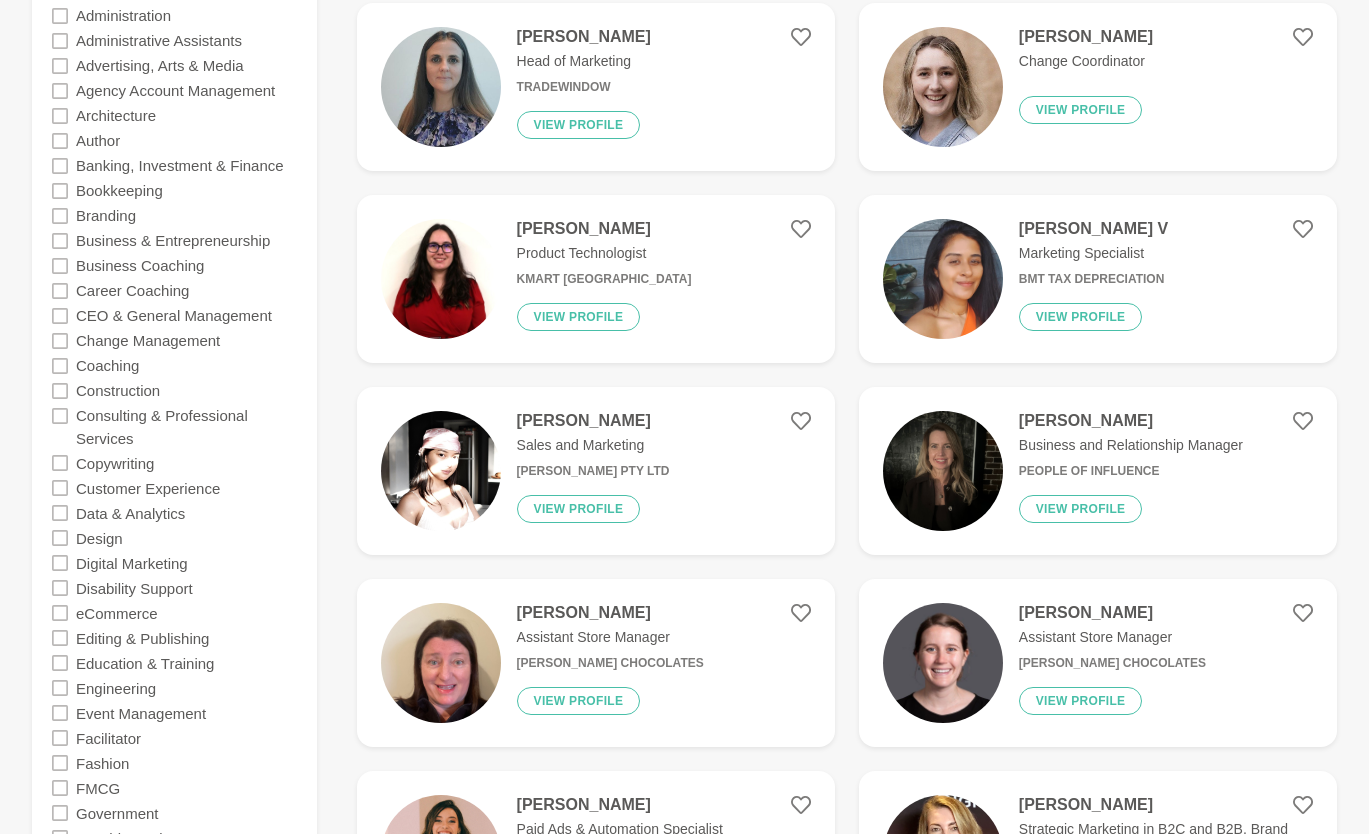 click 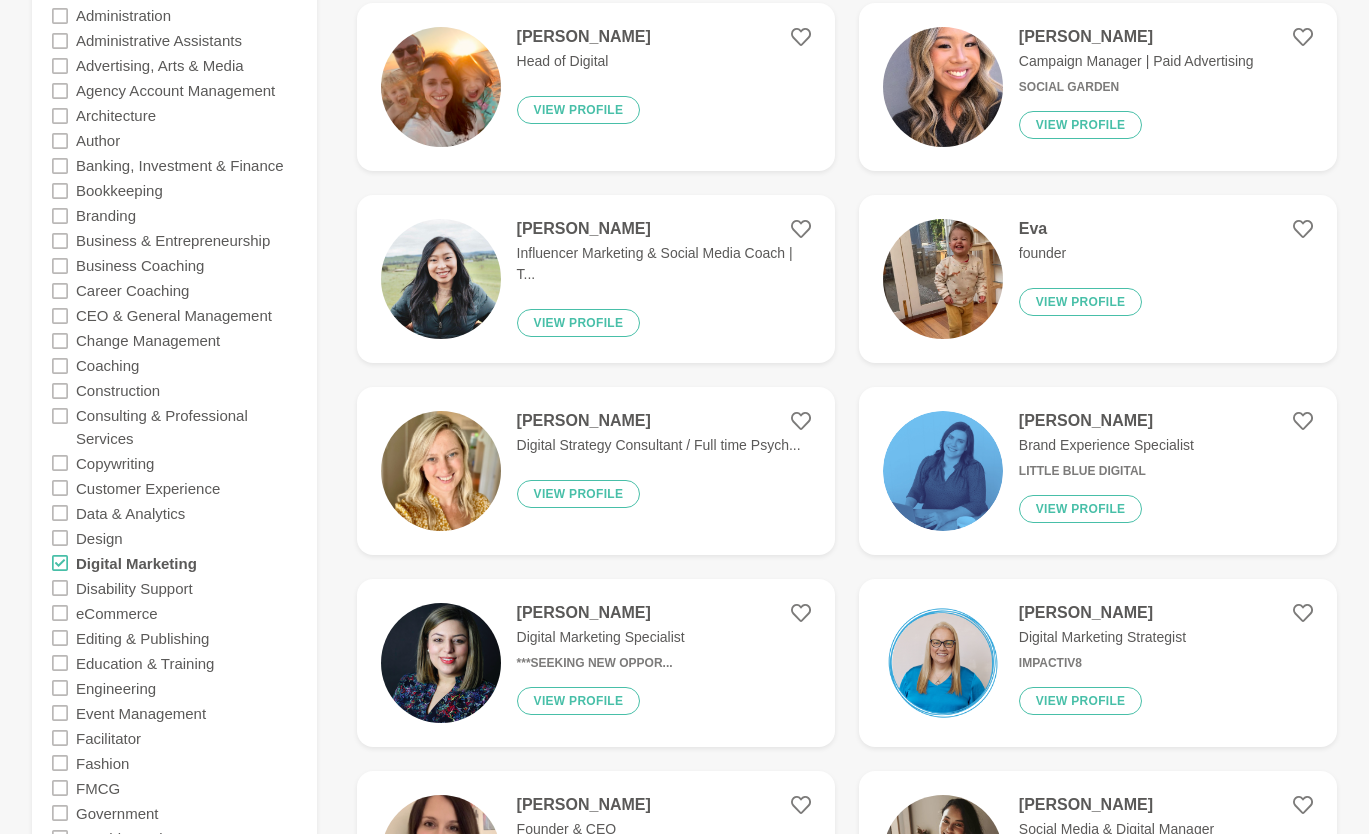 click 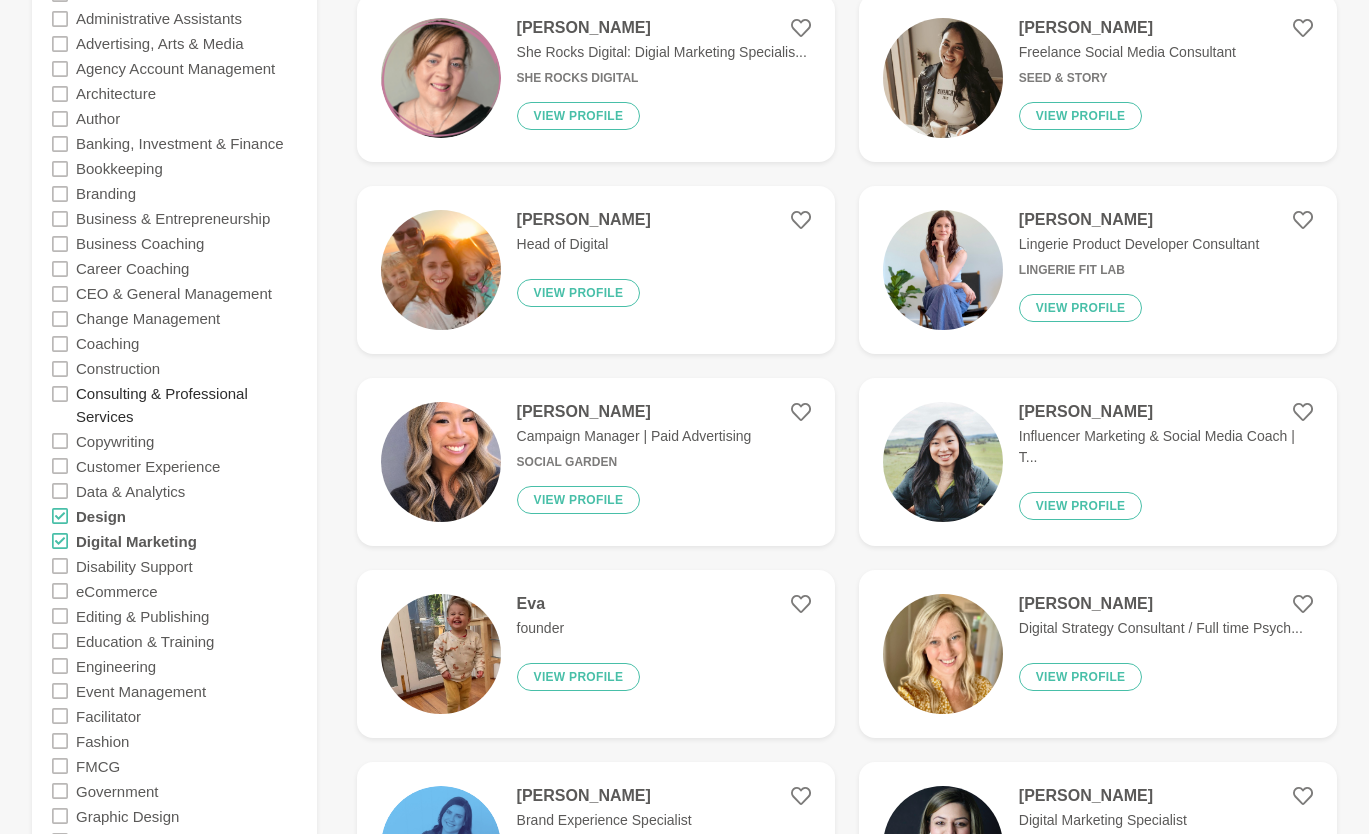 scroll, scrollTop: 581, scrollLeft: 0, axis: vertical 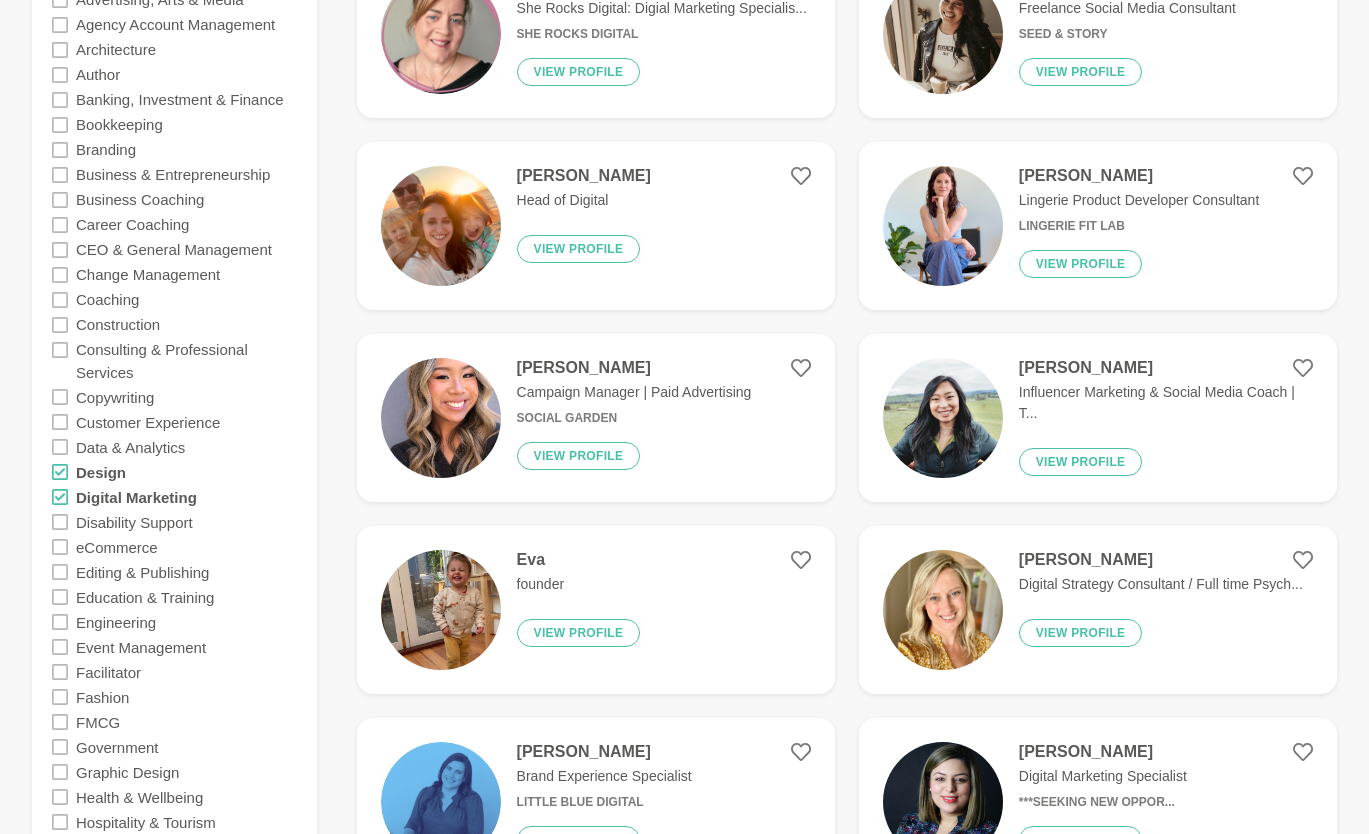 click 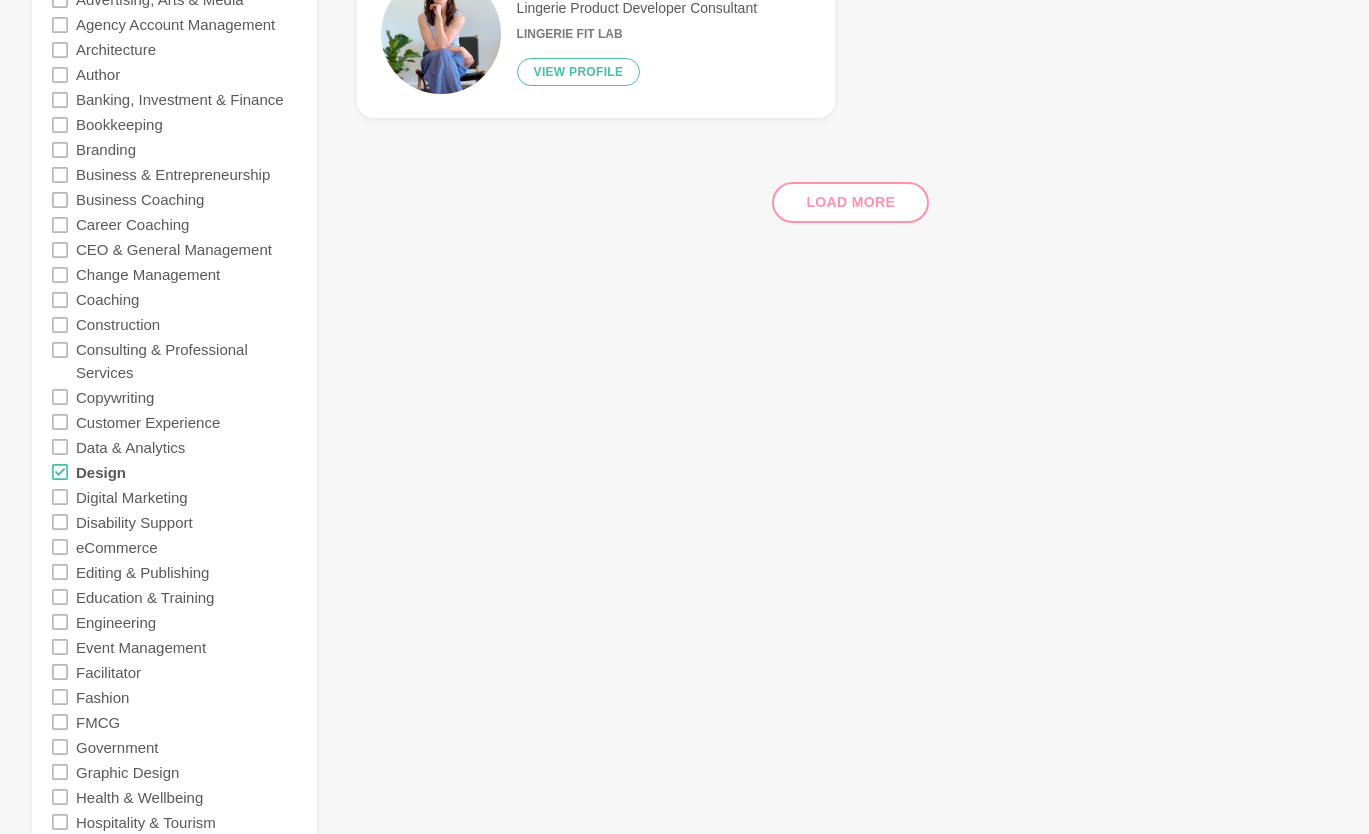 click 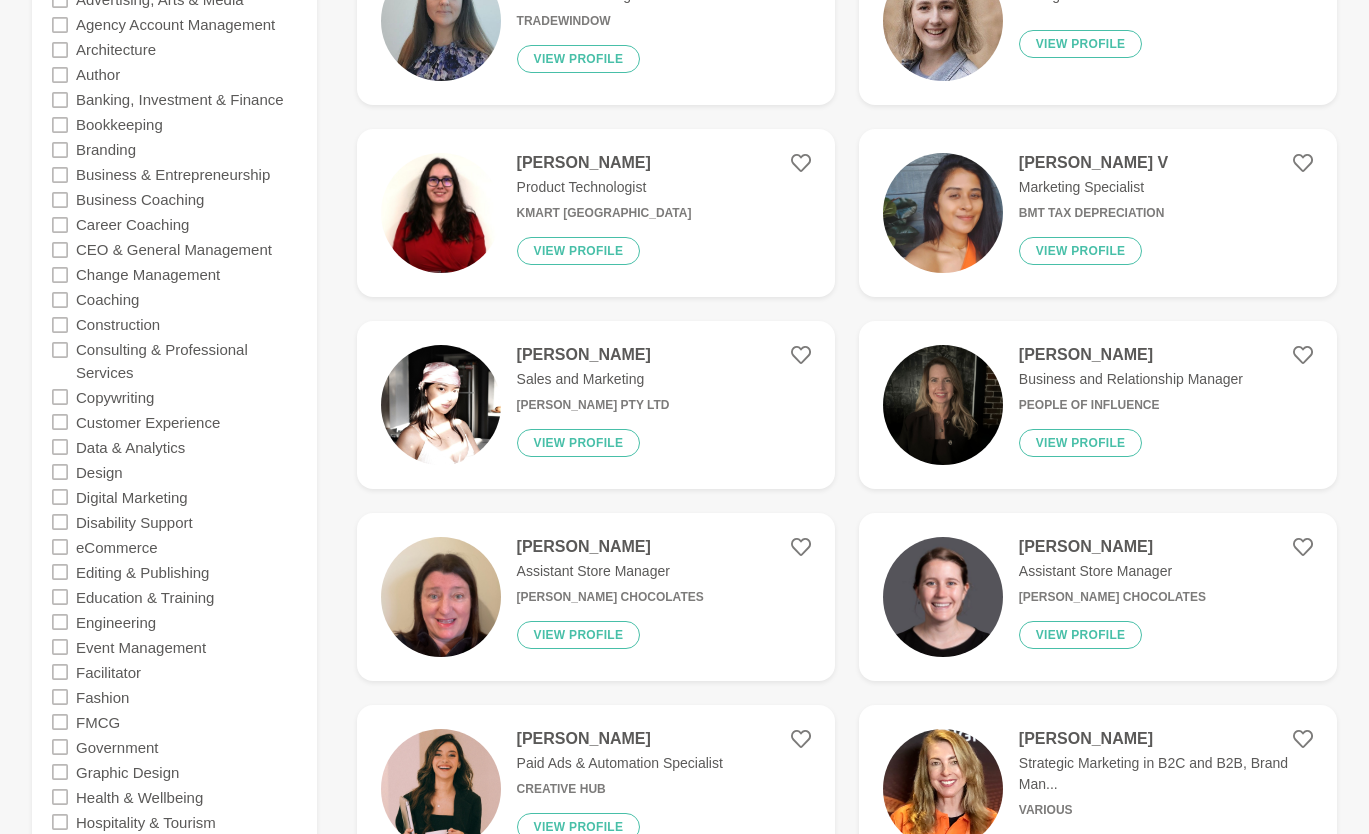 click 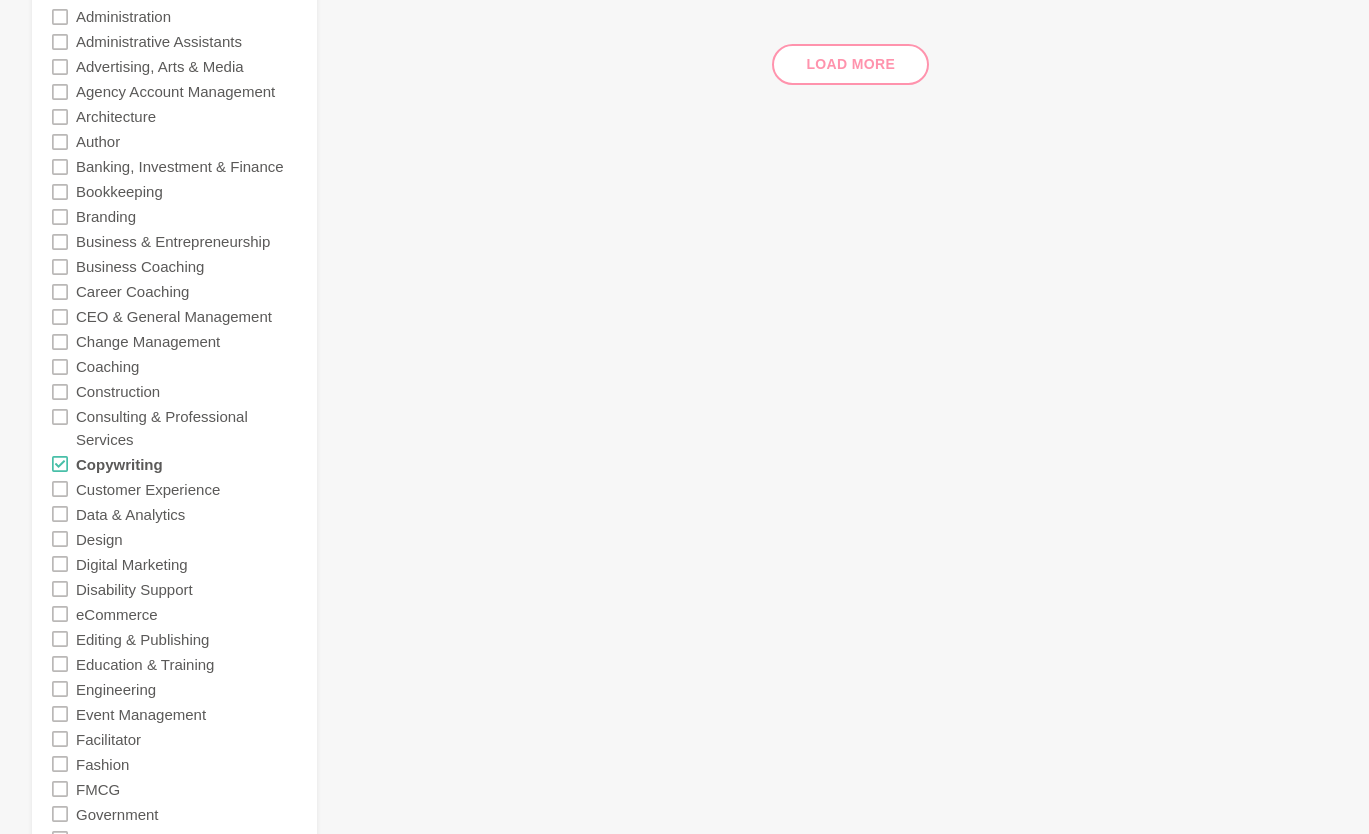 scroll, scrollTop: 531, scrollLeft: 0, axis: vertical 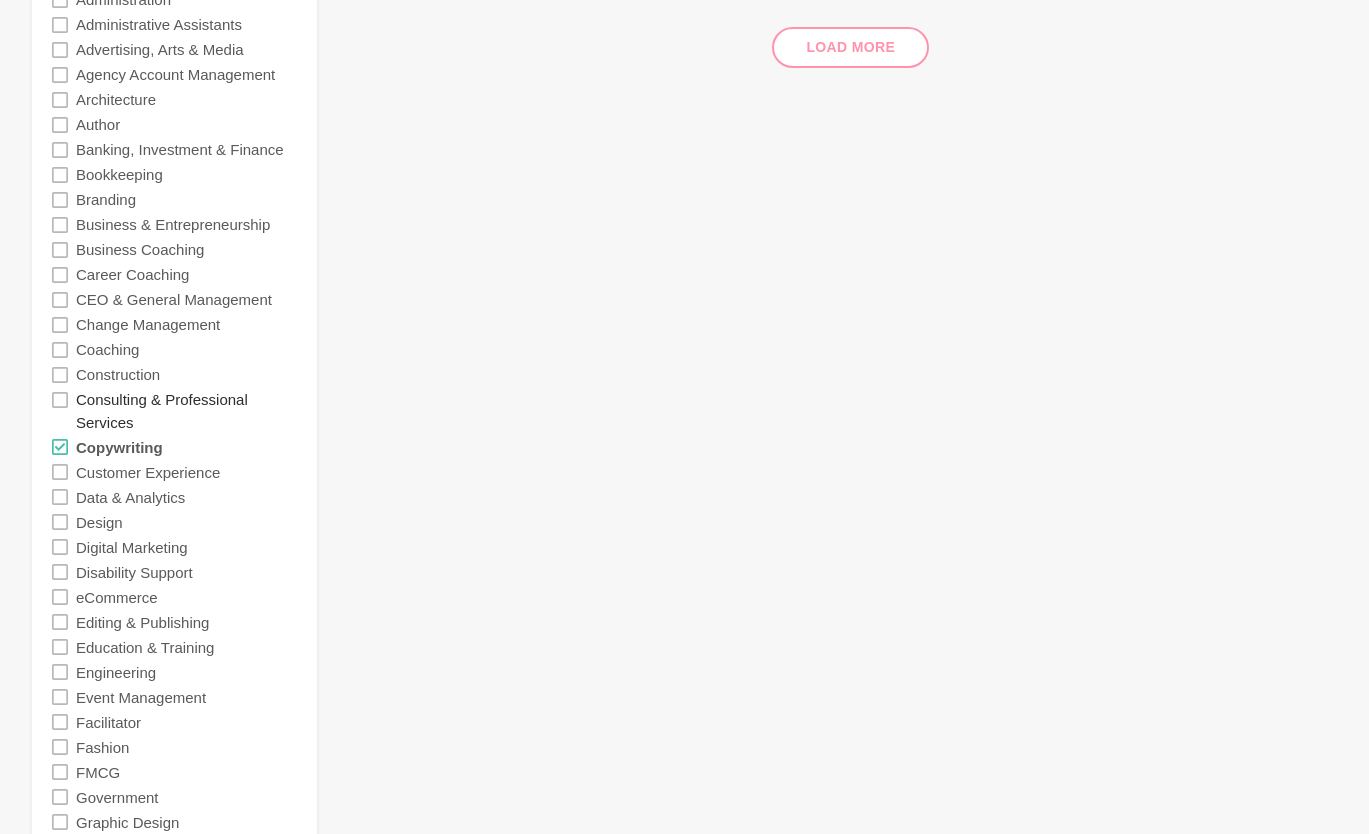 drag, startPoint x: 65, startPoint y: 446, endPoint x: 152, endPoint y: 422, distance: 90.24966 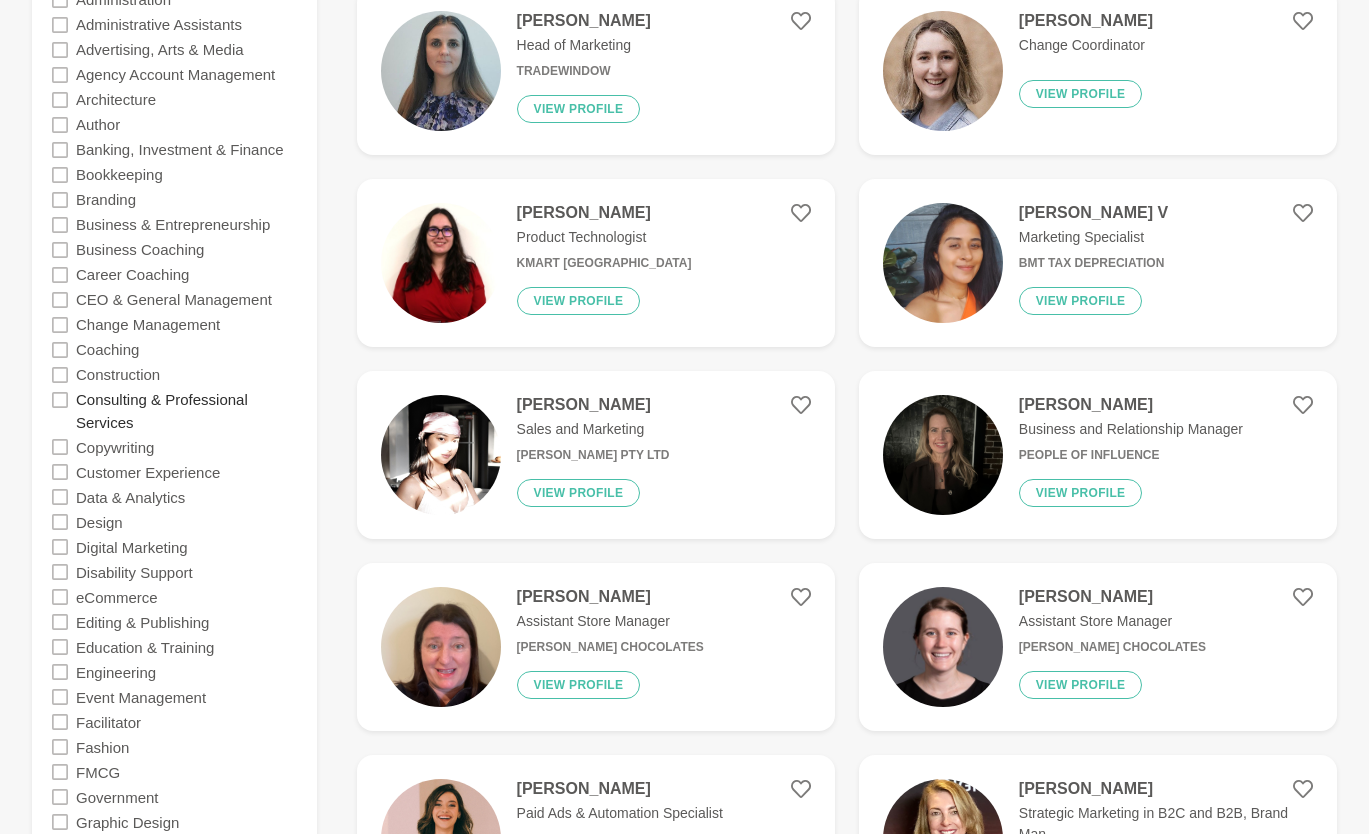 scroll, scrollTop: 0, scrollLeft: 0, axis: both 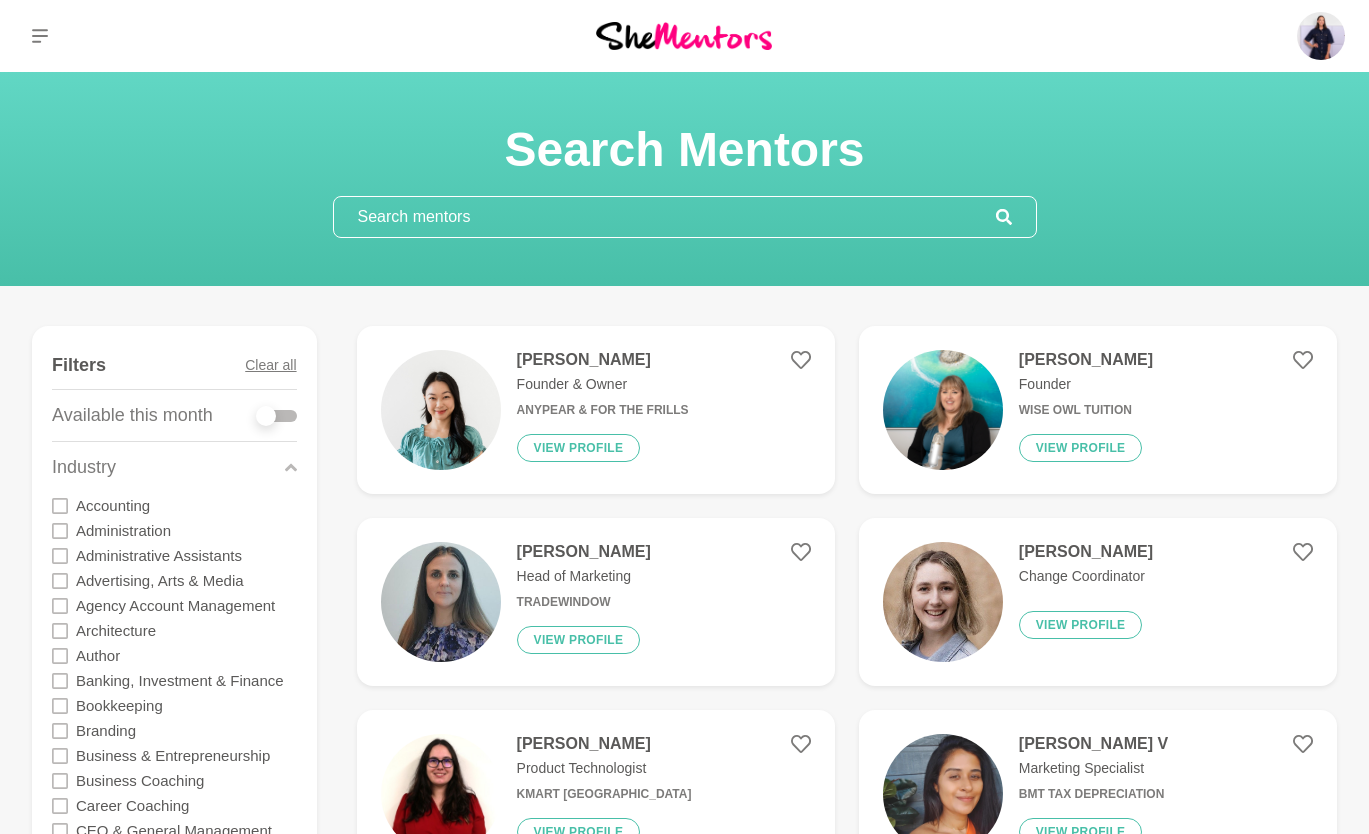 click 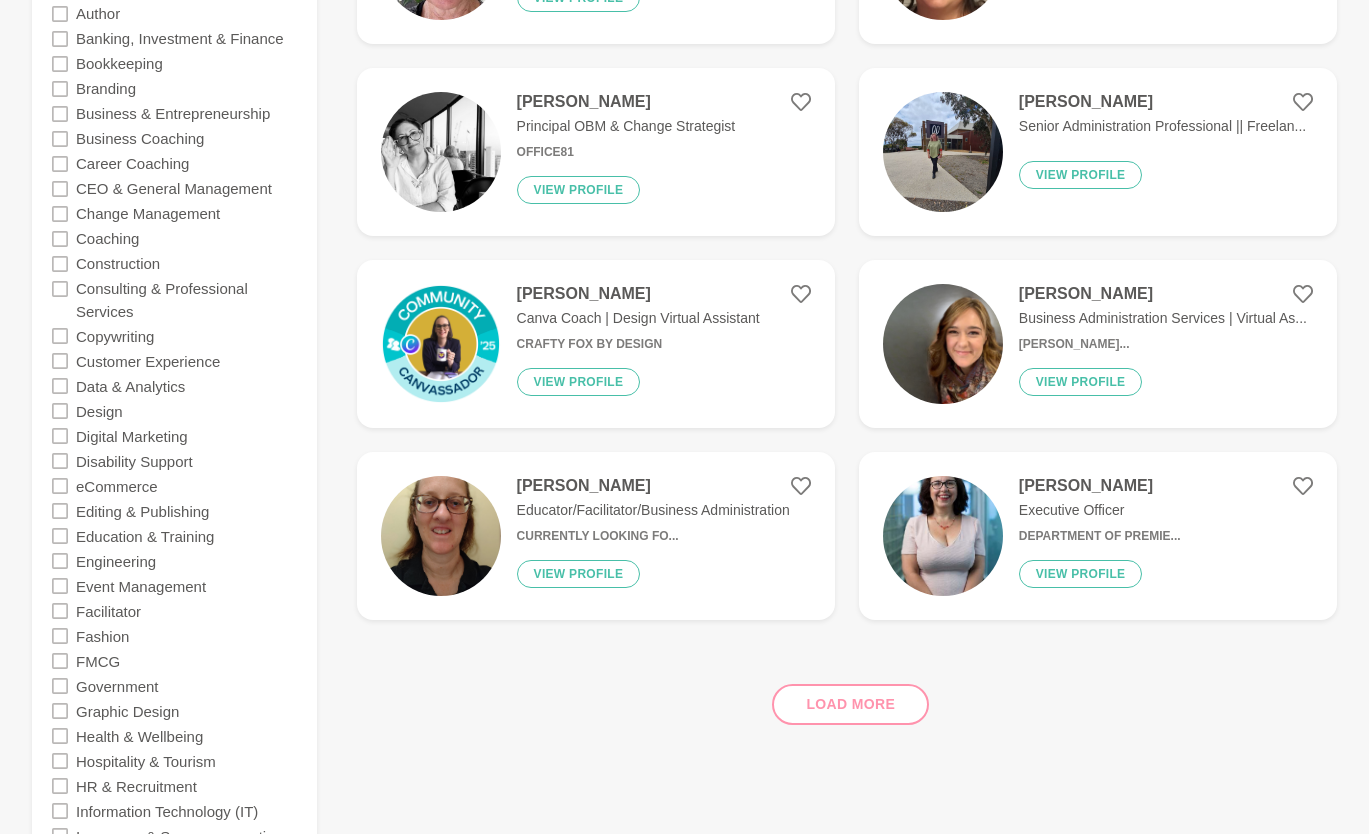 scroll, scrollTop: 807, scrollLeft: 0, axis: vertical 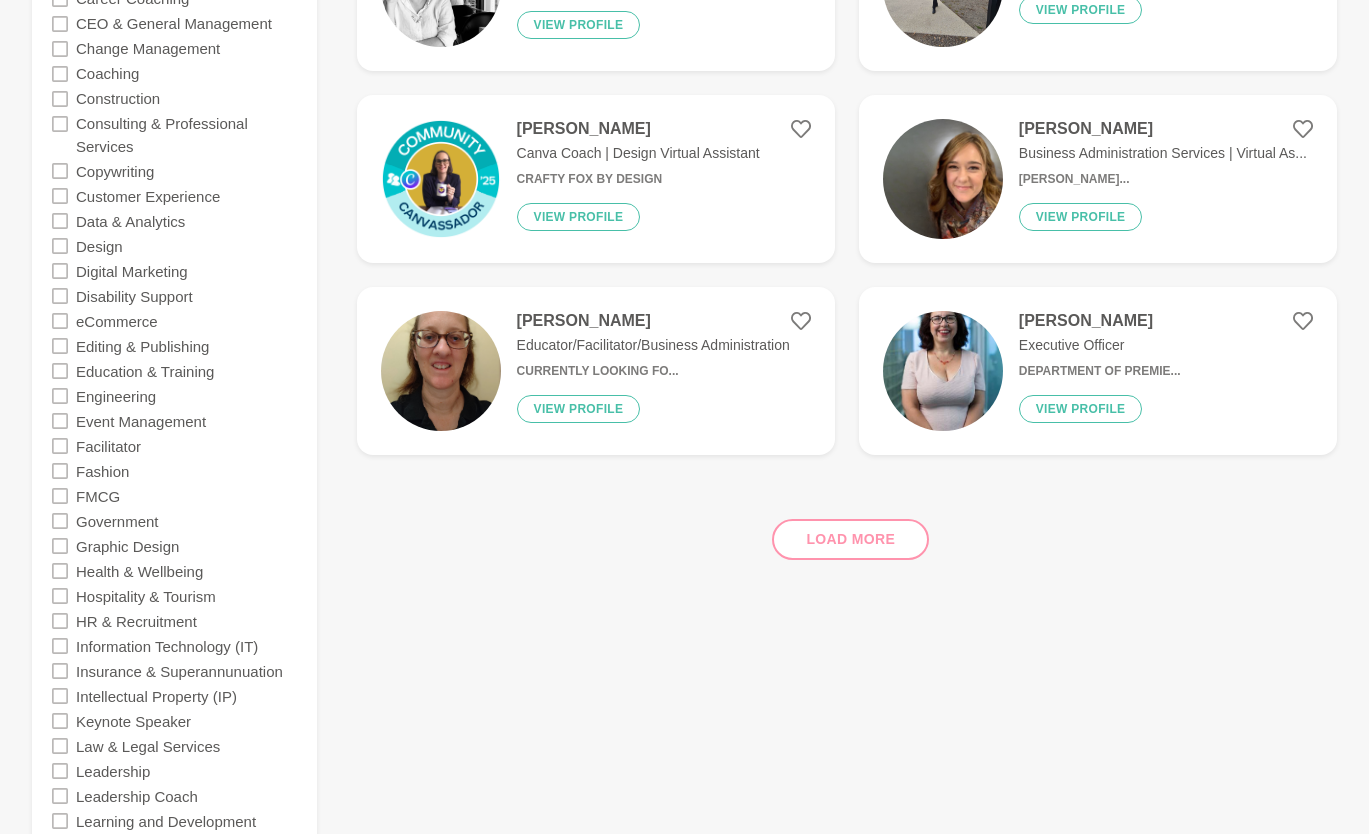 click on "Load more" at bounding box center (847, 531) 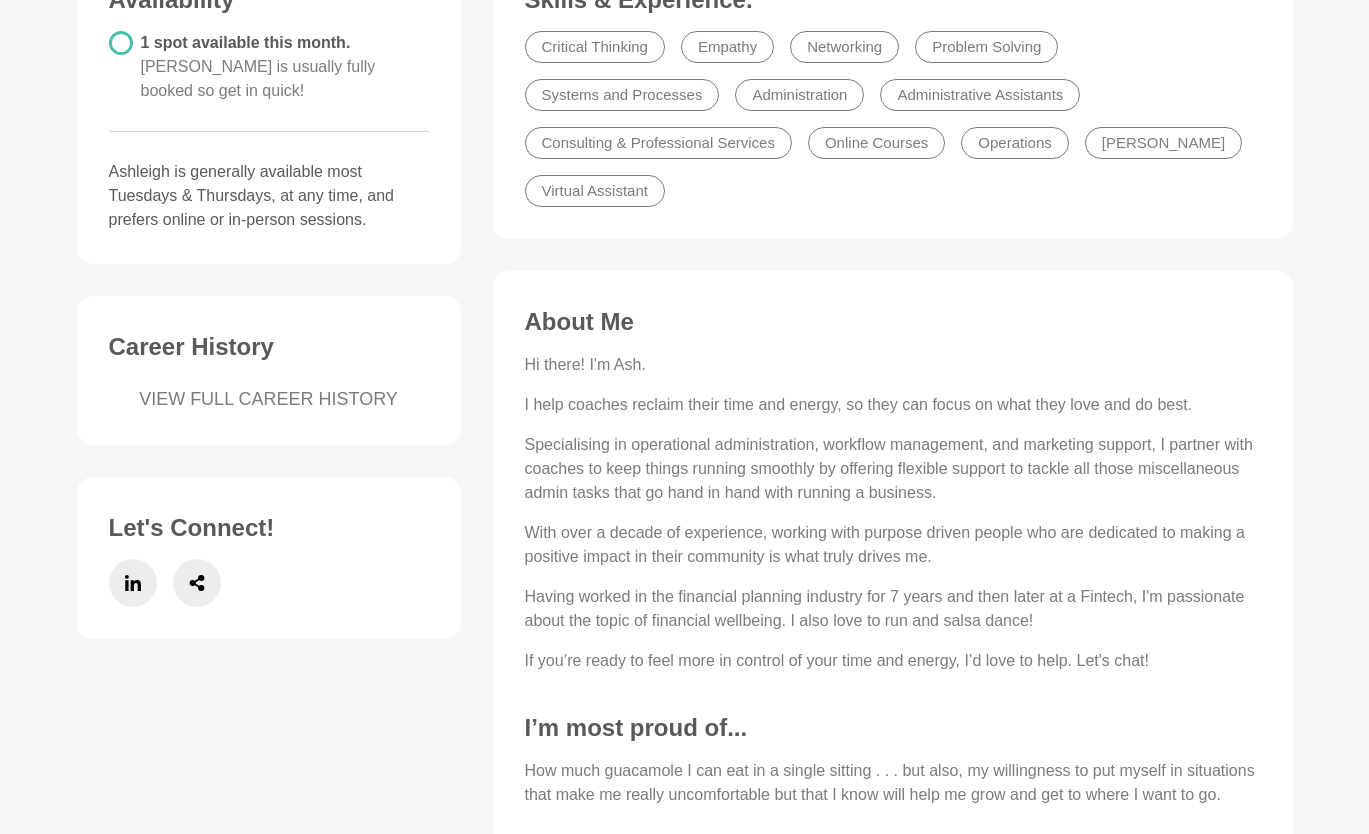 scroll, scrollTop: 0, scrollLeft: 0, axis: both 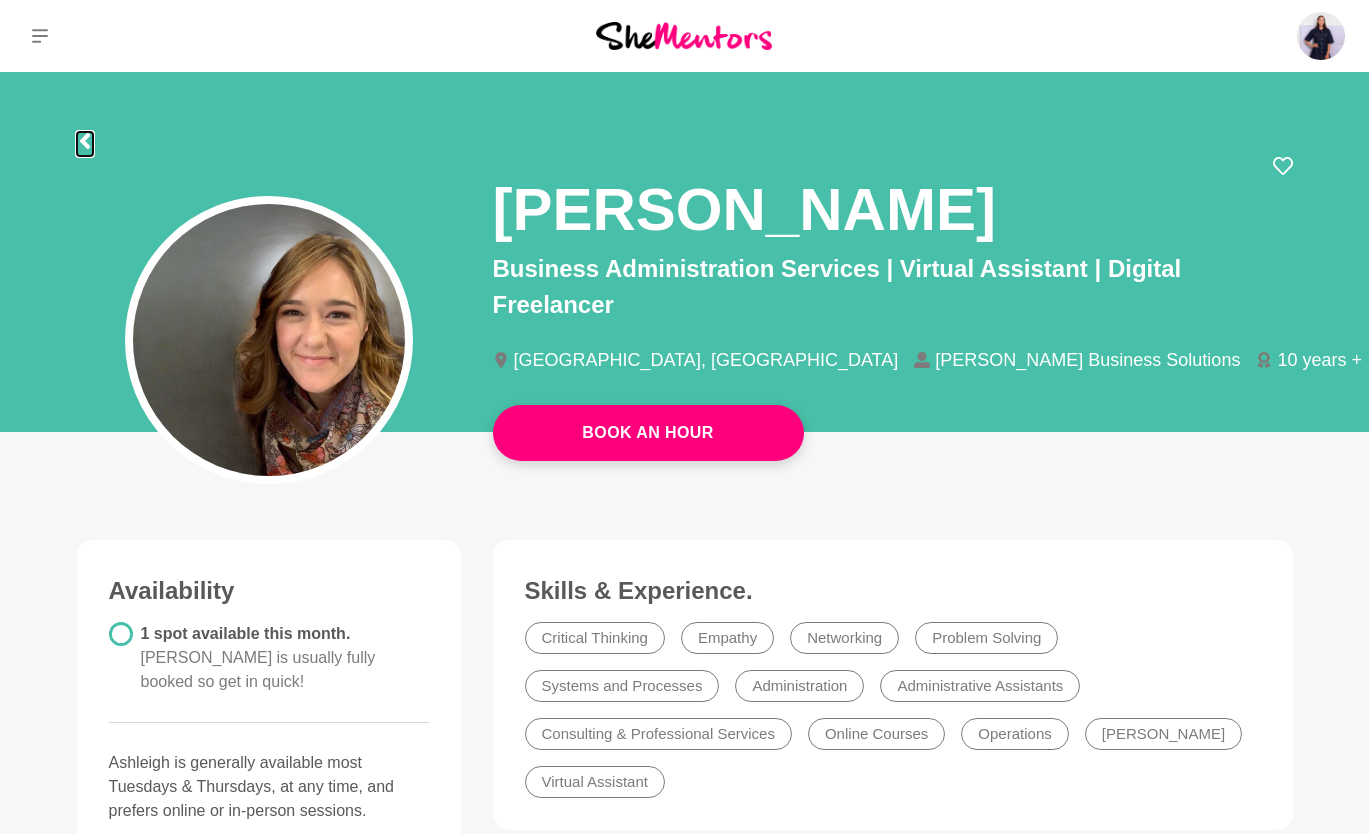 click 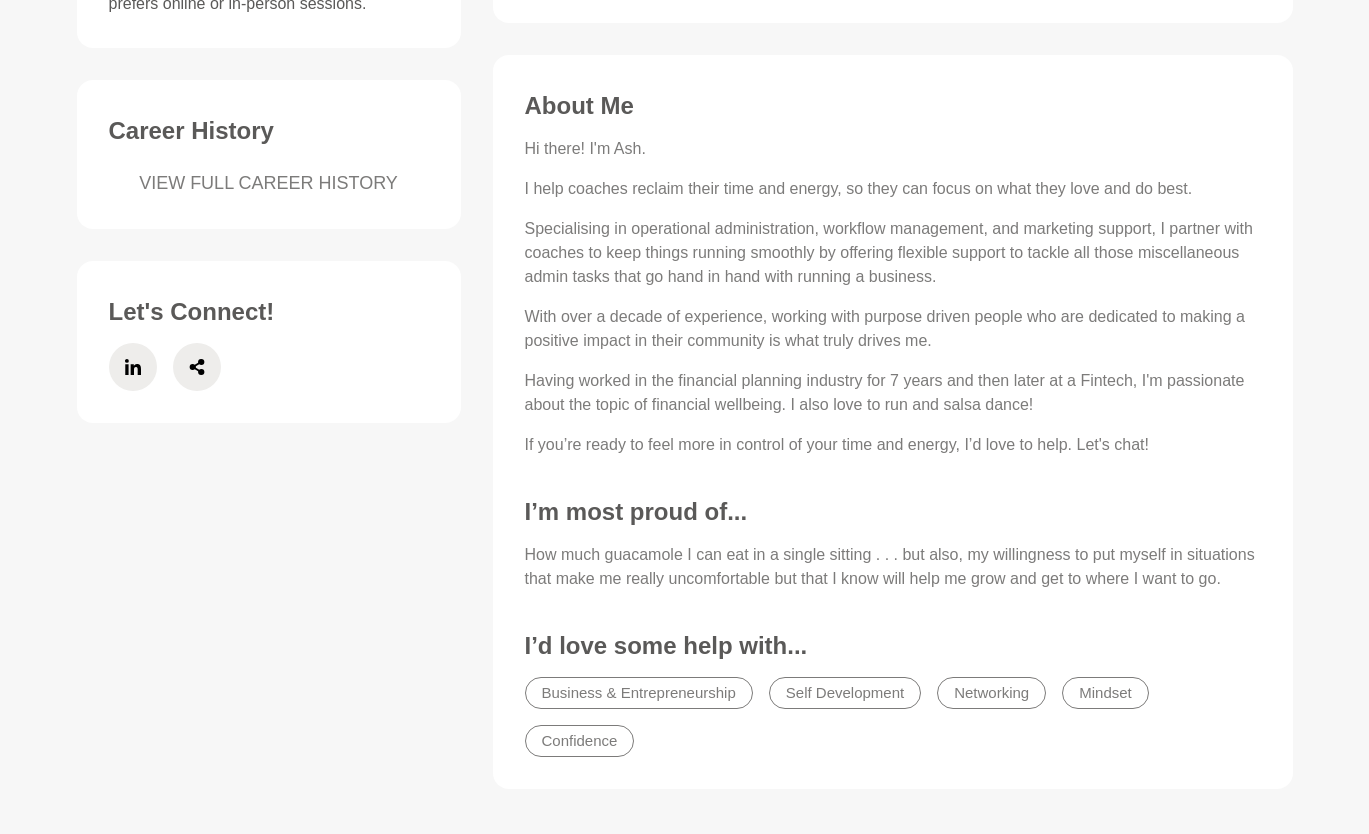 scroll, scrollTop: 0, scrollLeft: 0, axis: both 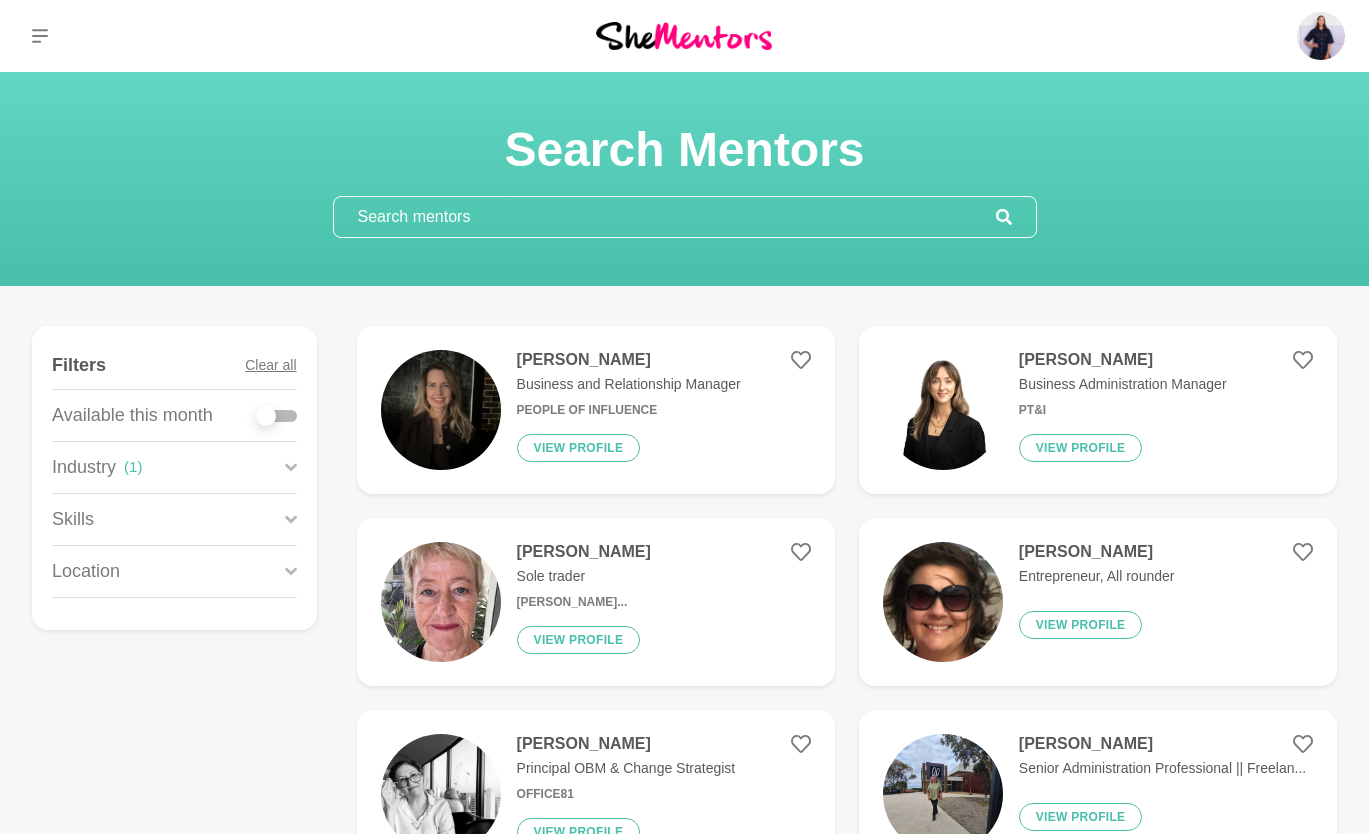 click on "Industry ( 1 )" at bounding box center (174, 467) 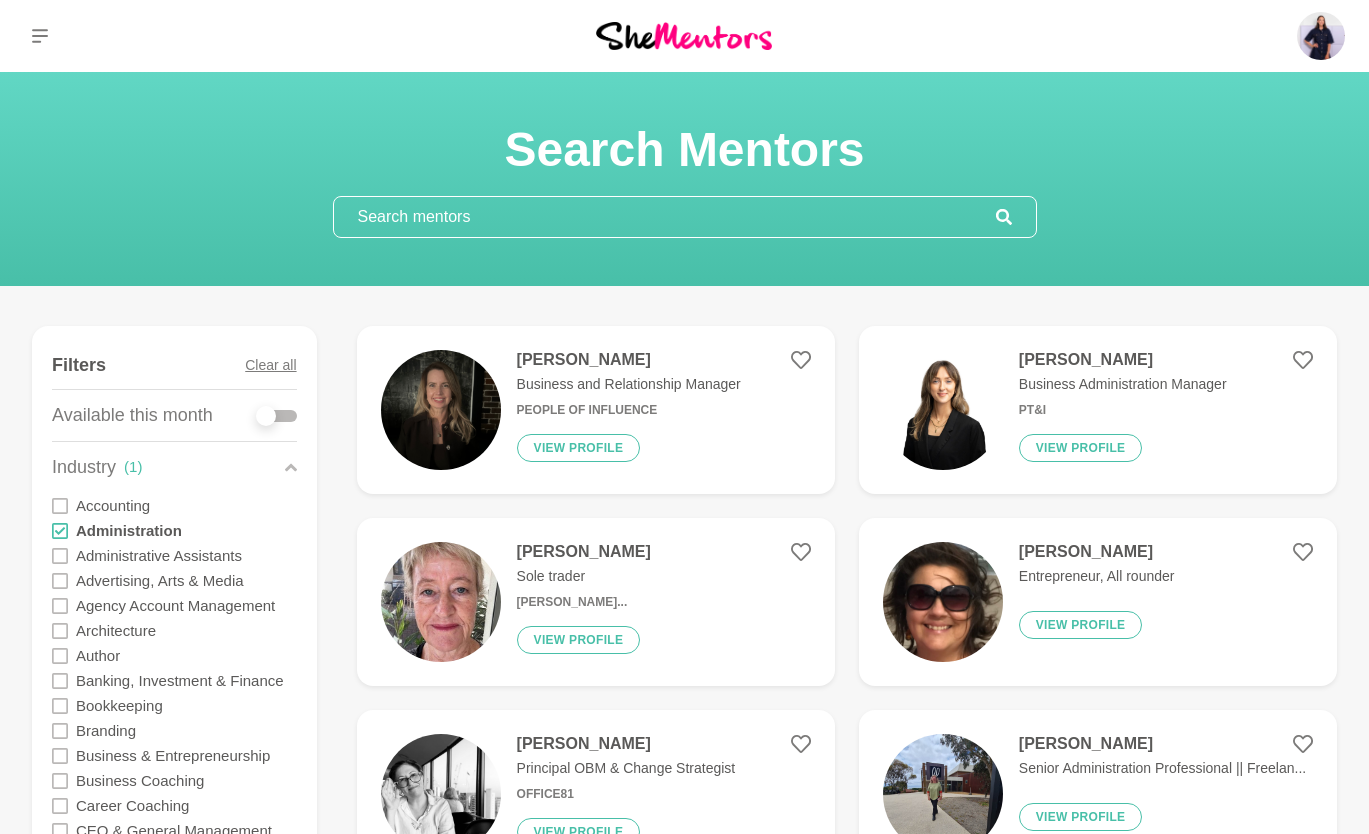 click 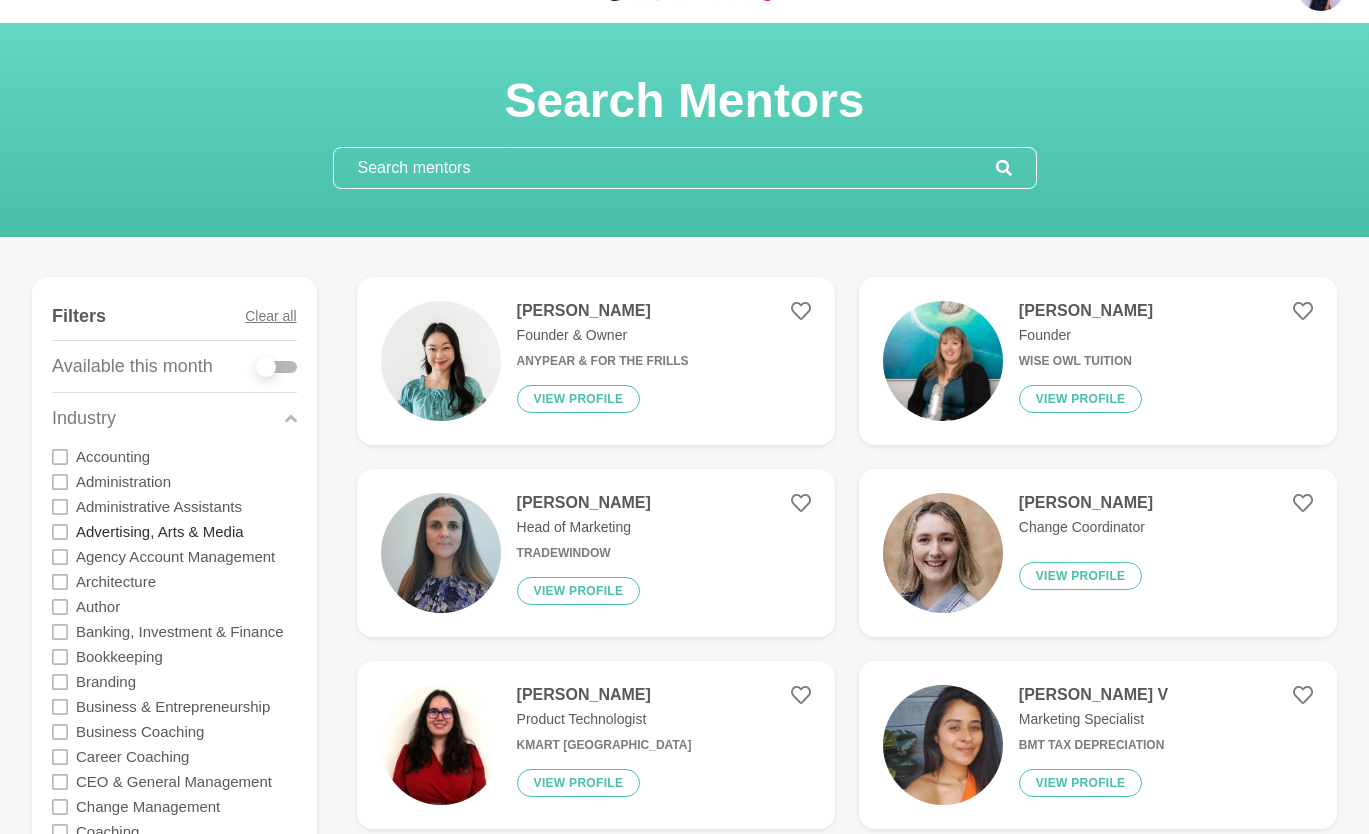 scroll, scrollTop: 162, scrollLeft: 0, axis: vertical 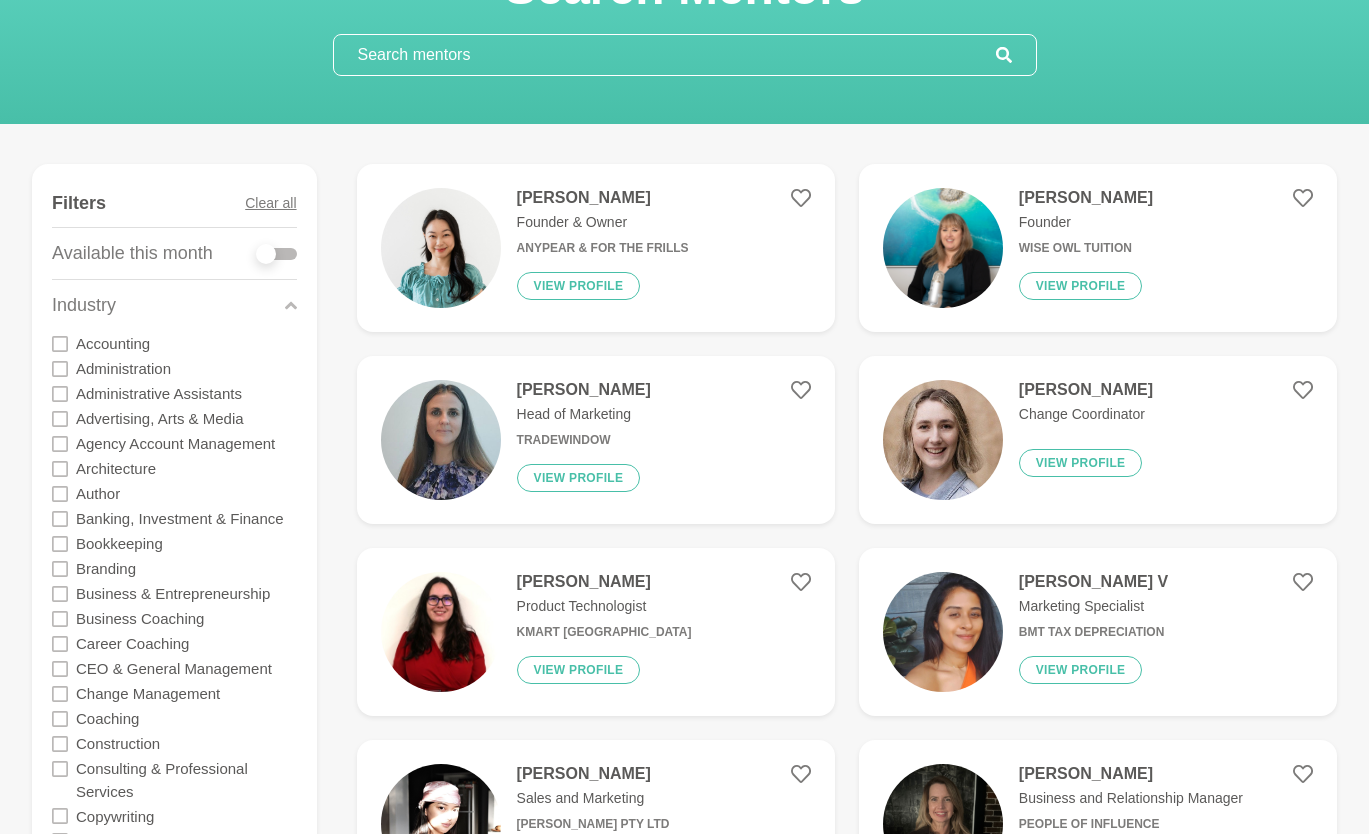 click 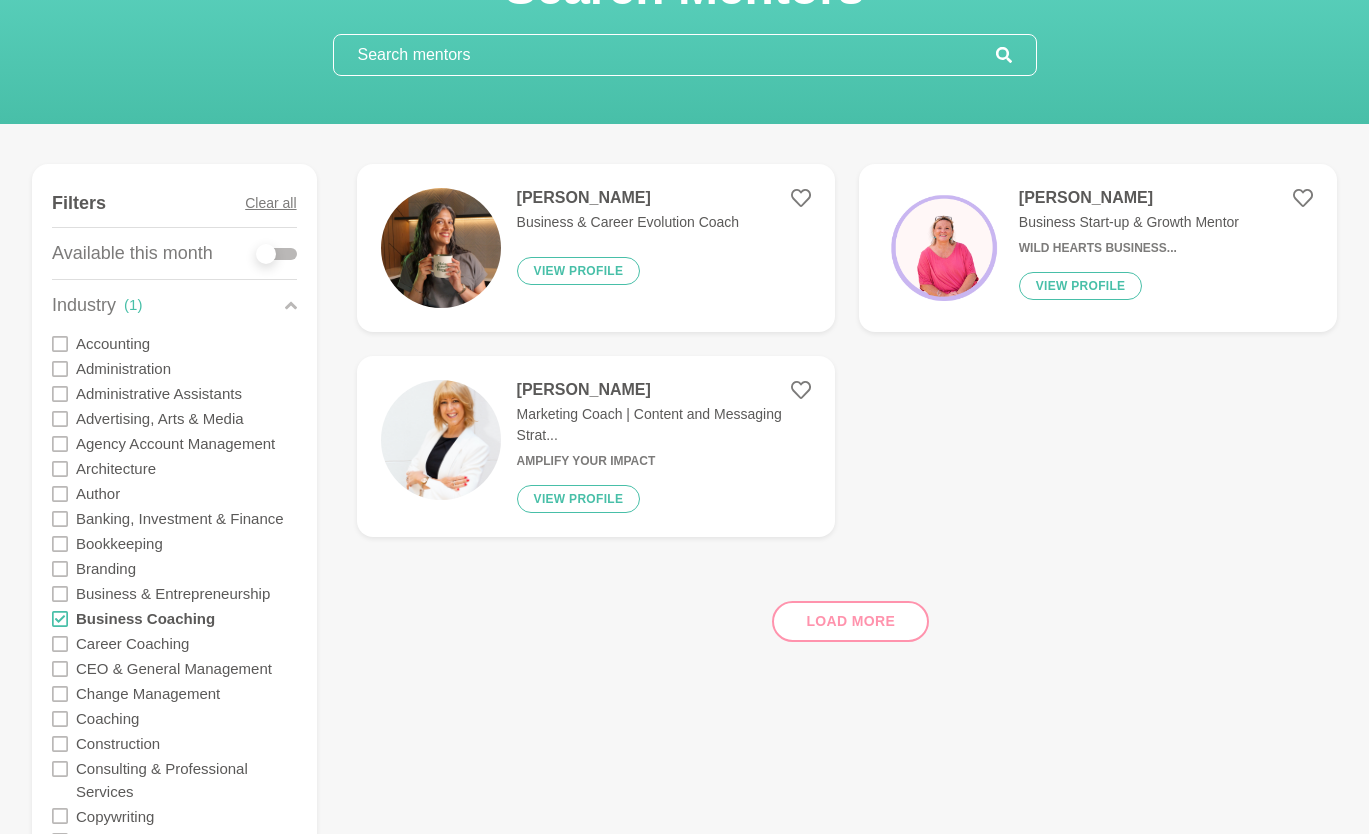 click 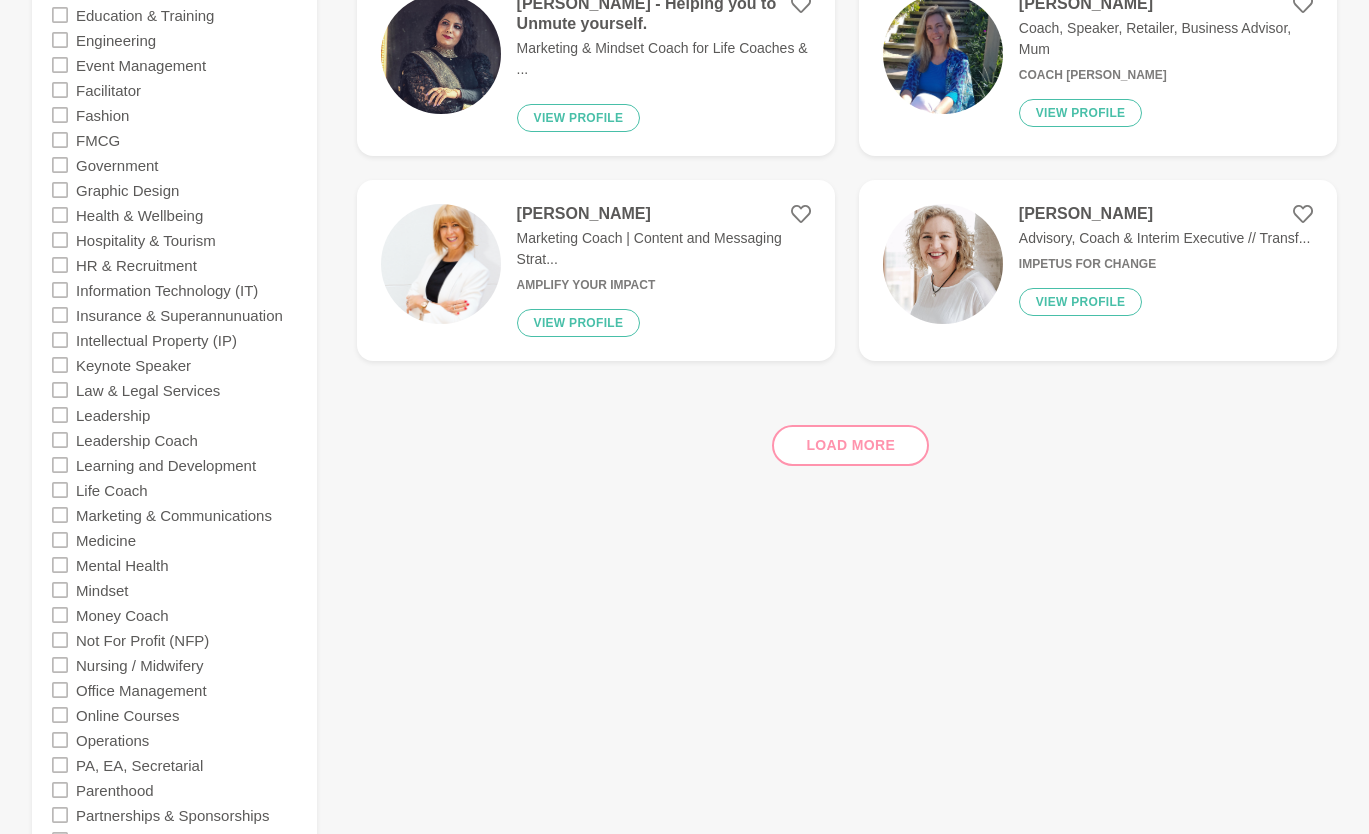 scroll, scrollTop: 1164, scrollLeft: 0, axis: vertical 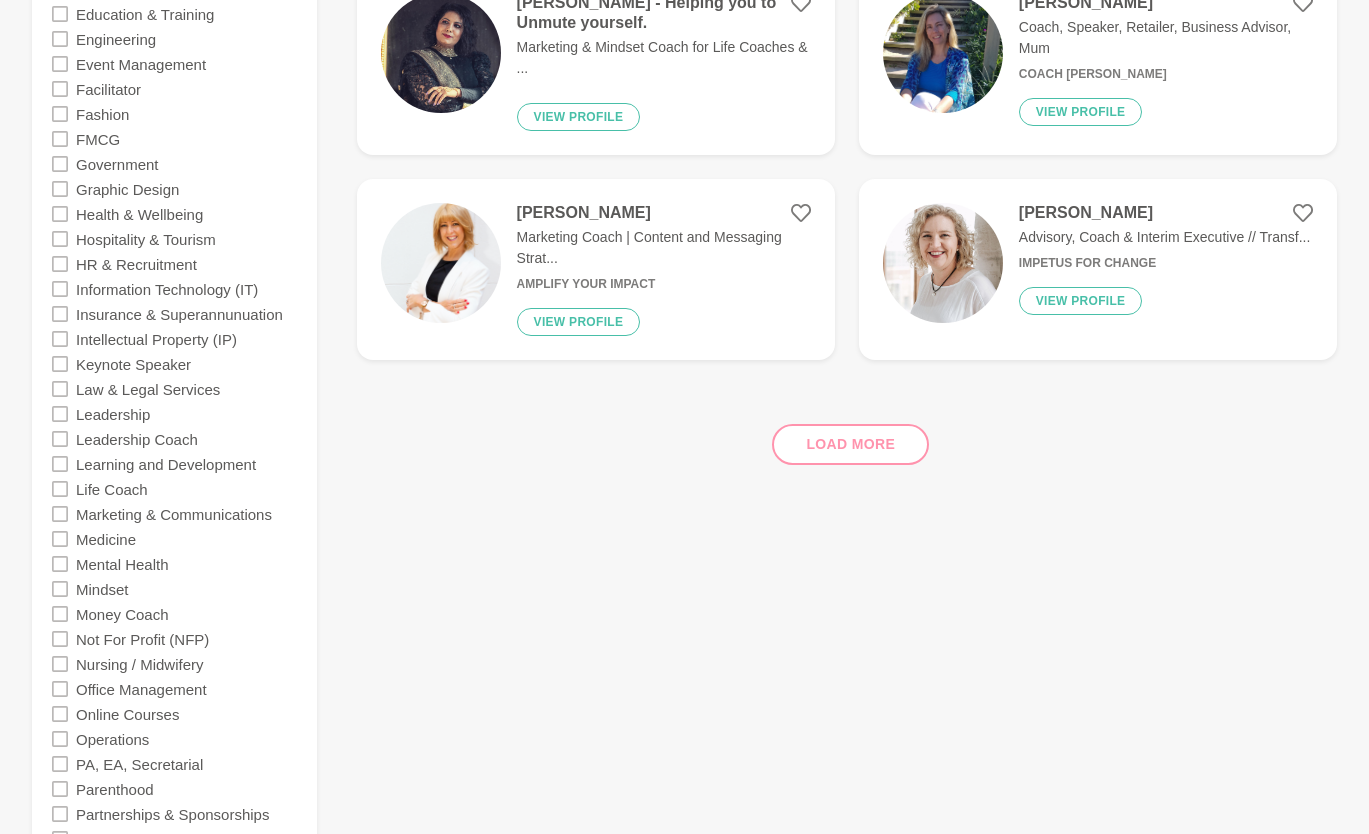 click on "Load more" at bounding box center (847, 436) 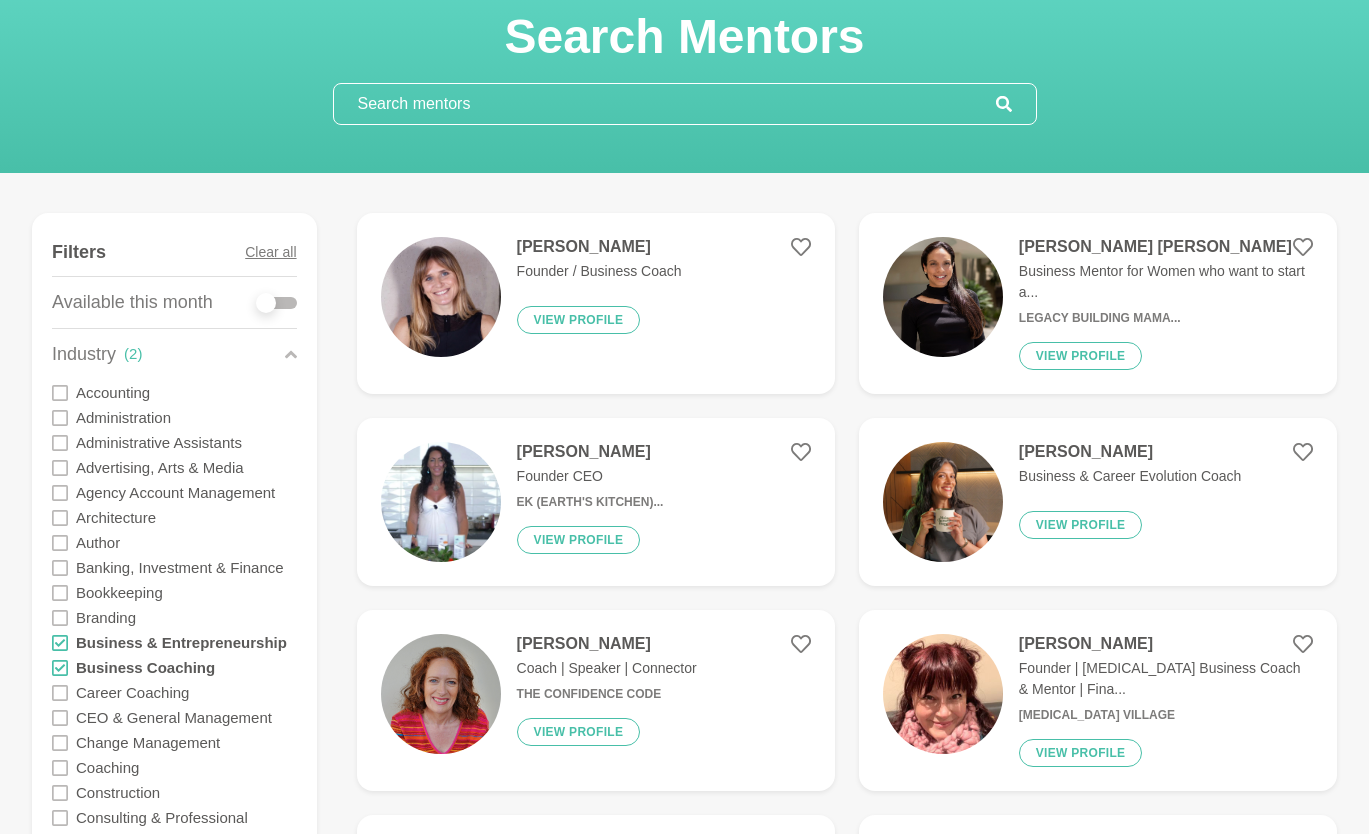 scroll, scrollTop: 87, scrollLeft: 0, axis: vertical 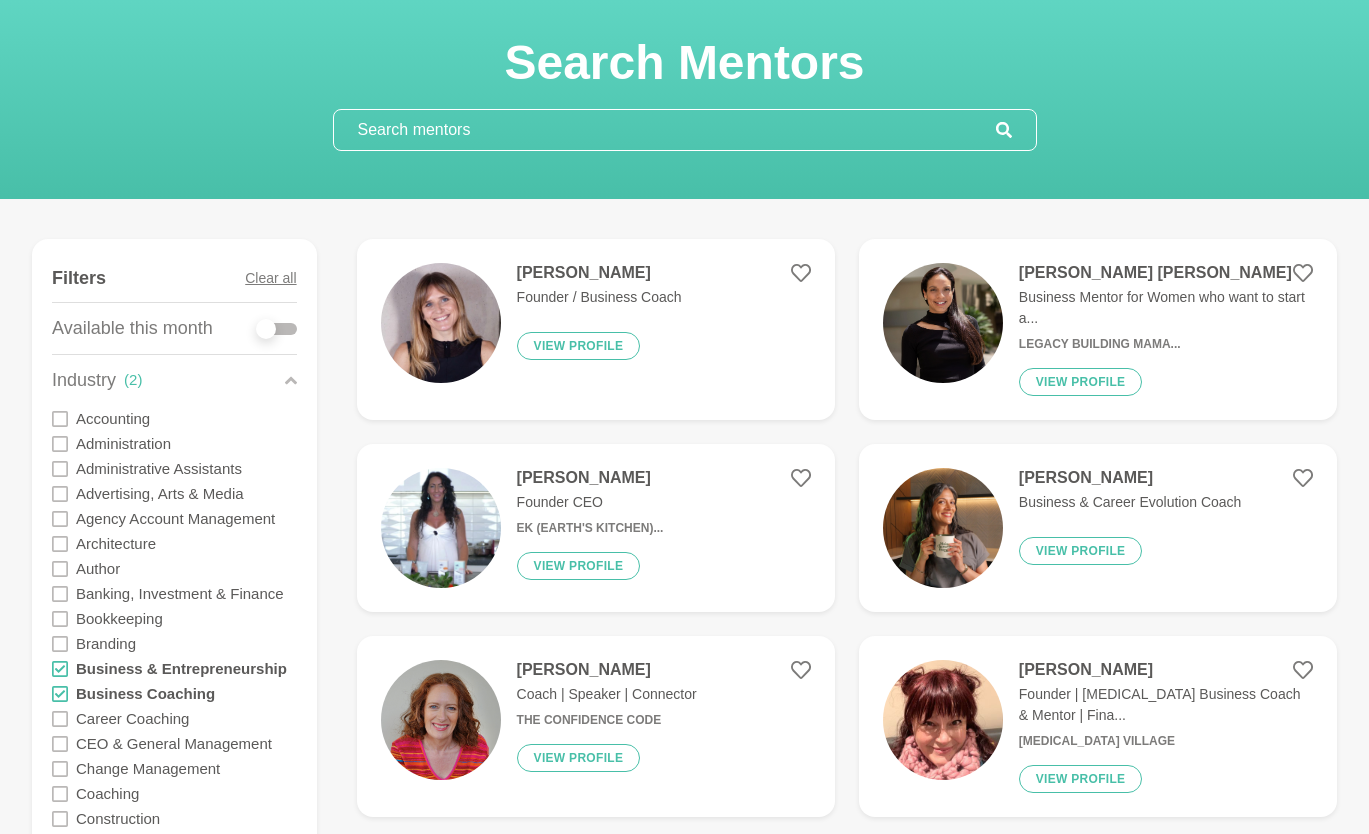 click on "[PERSON_NAME]" at bounding box center [1130, 478] 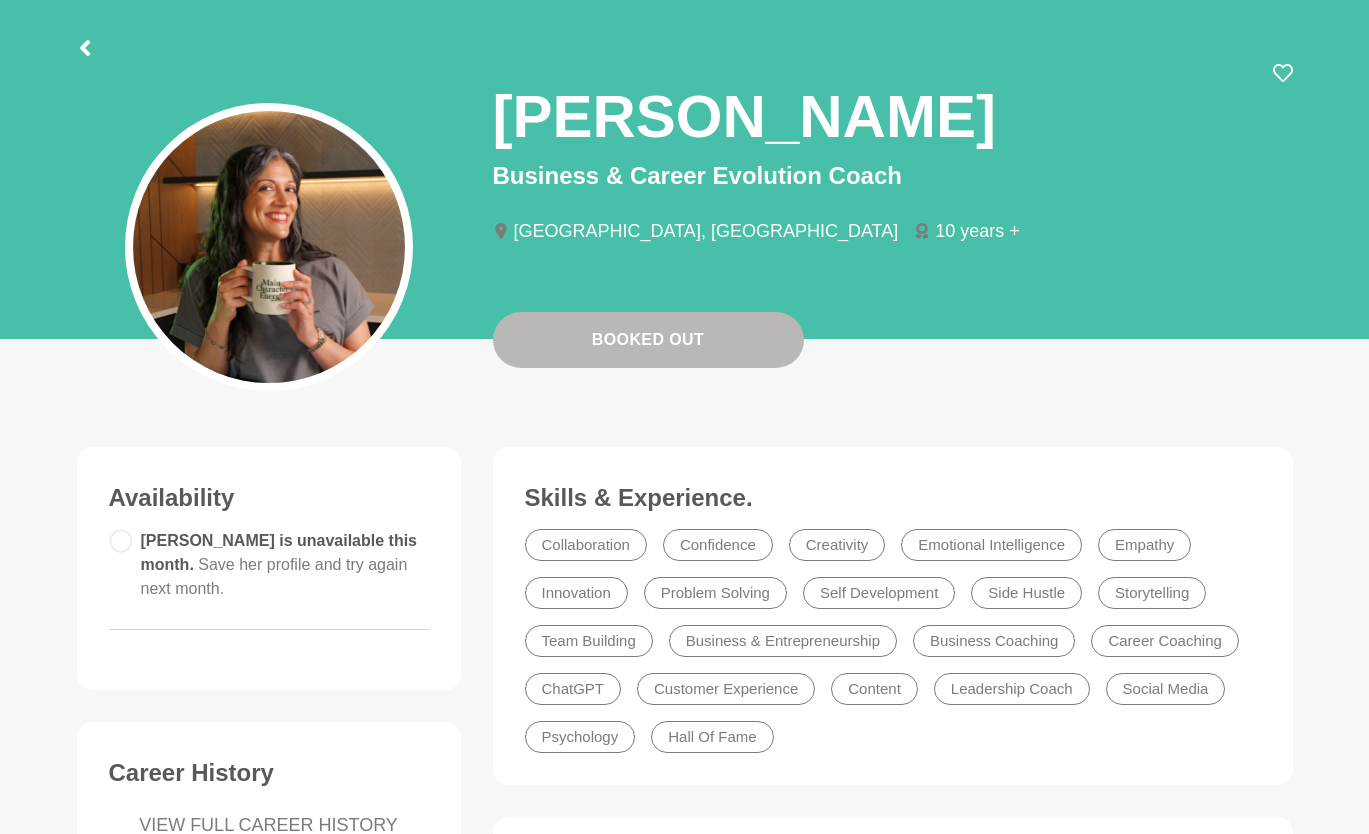 scroll, scrollTop: 0, scrollLeft: 0, axis: both 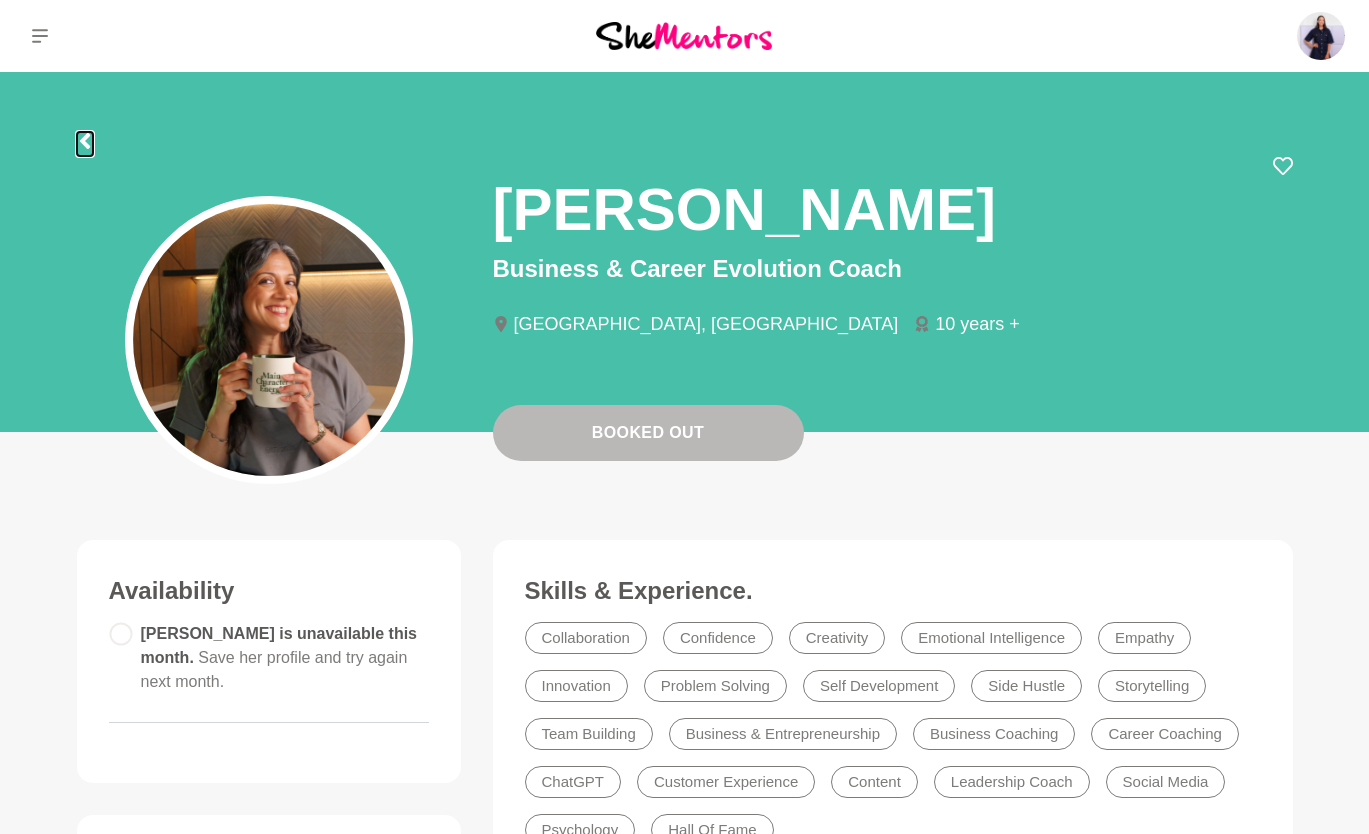 click 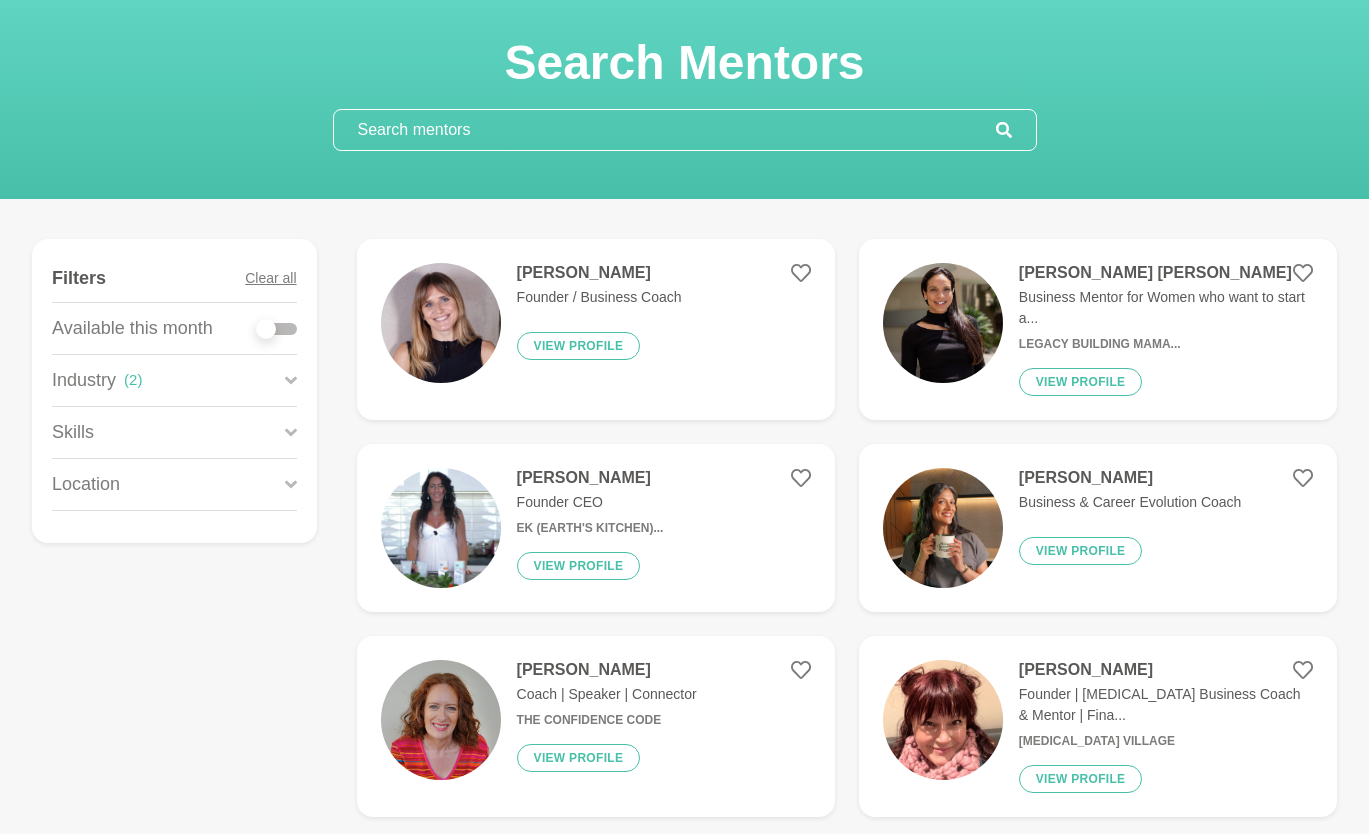 scroll, scrollTop: 0, scrollLeft: 0, axis: both 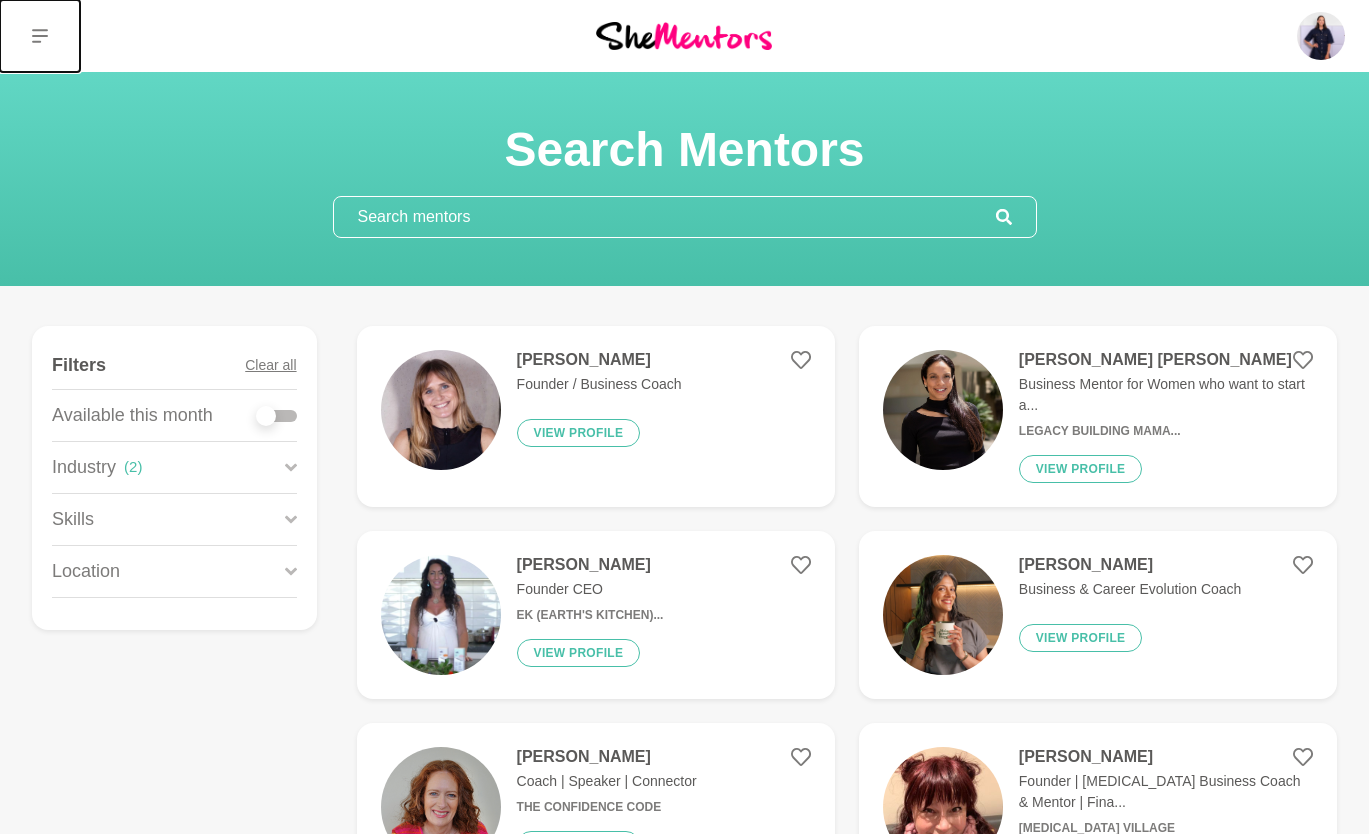 click at bounding box center (40, 36) 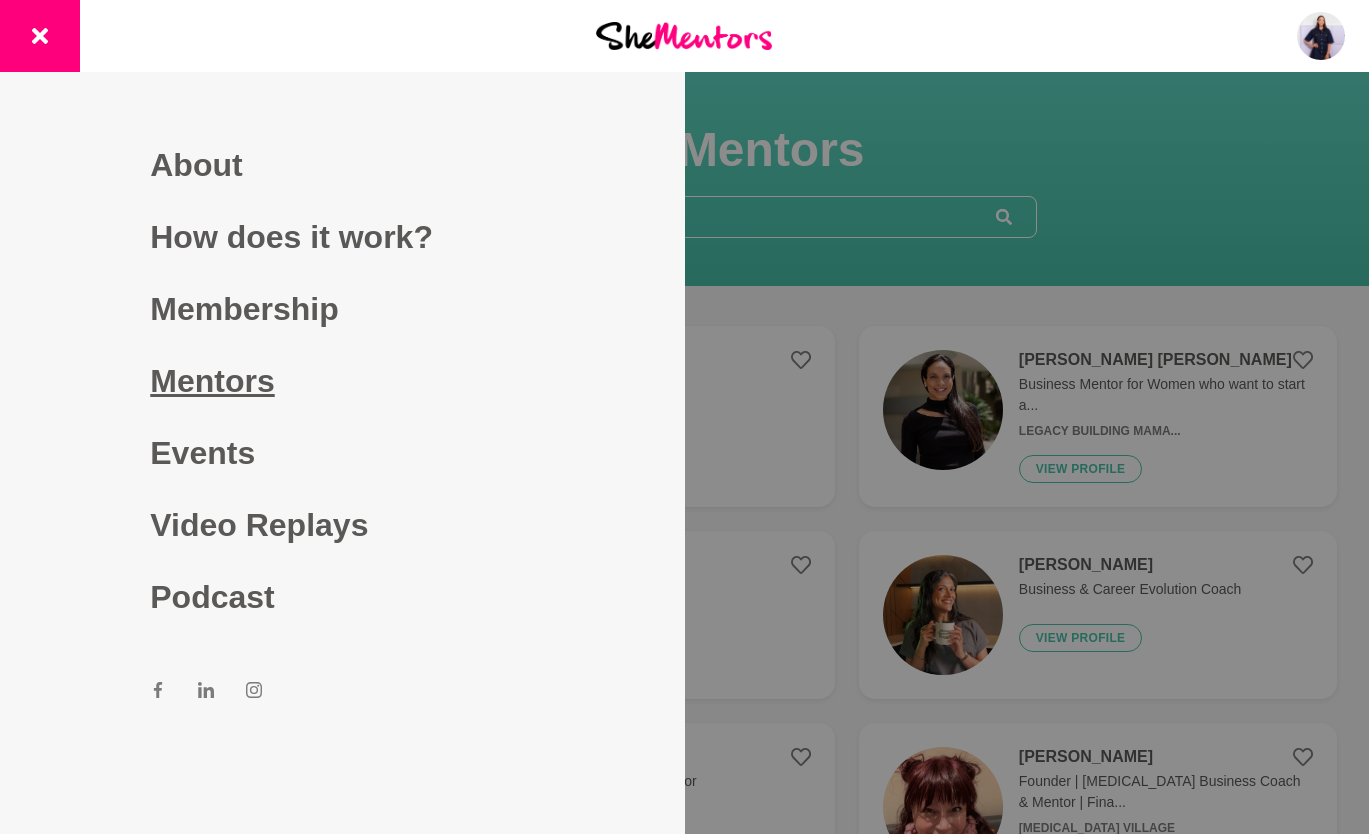 click on "Mentors" at bounding box center (342, 381) 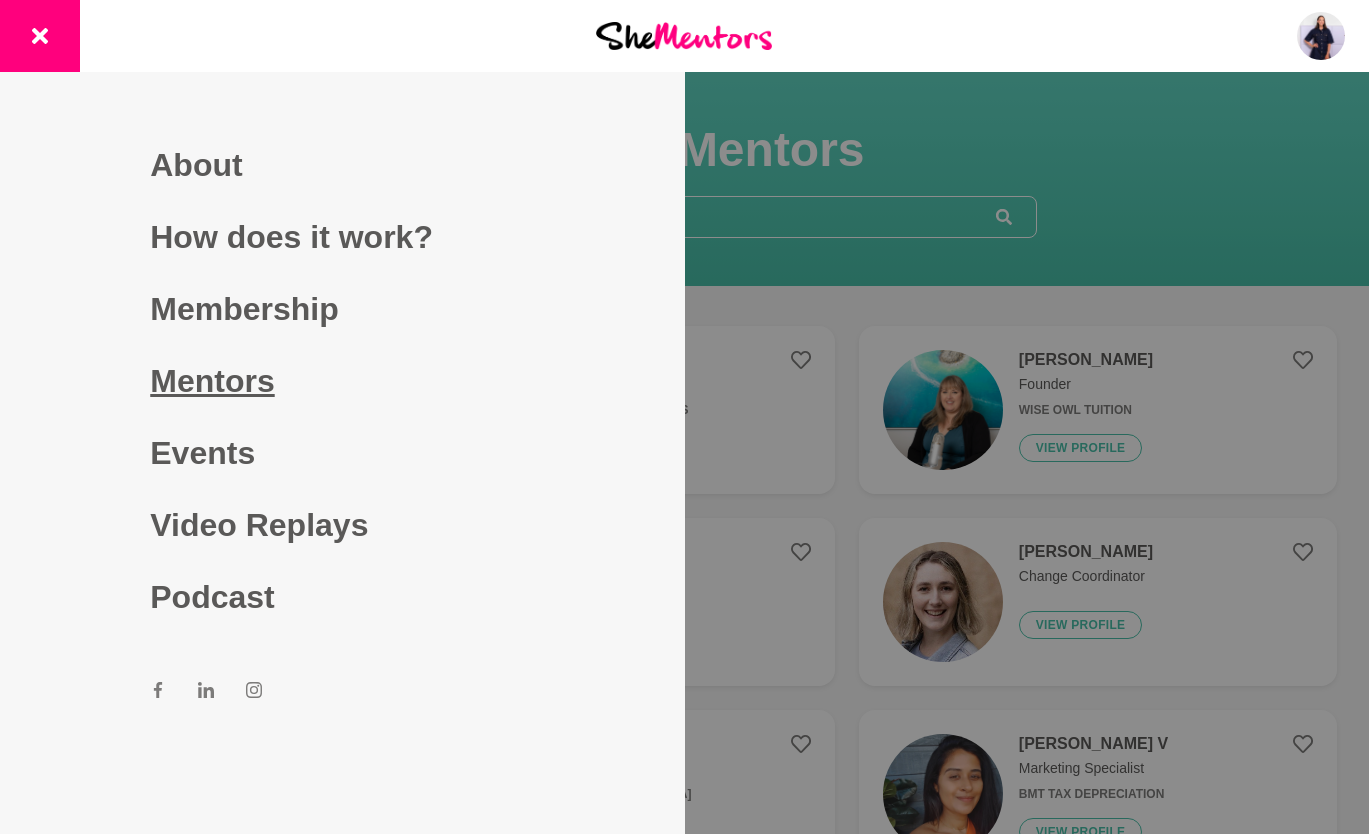 click on "Mentors" at bounding box center [342, 381] 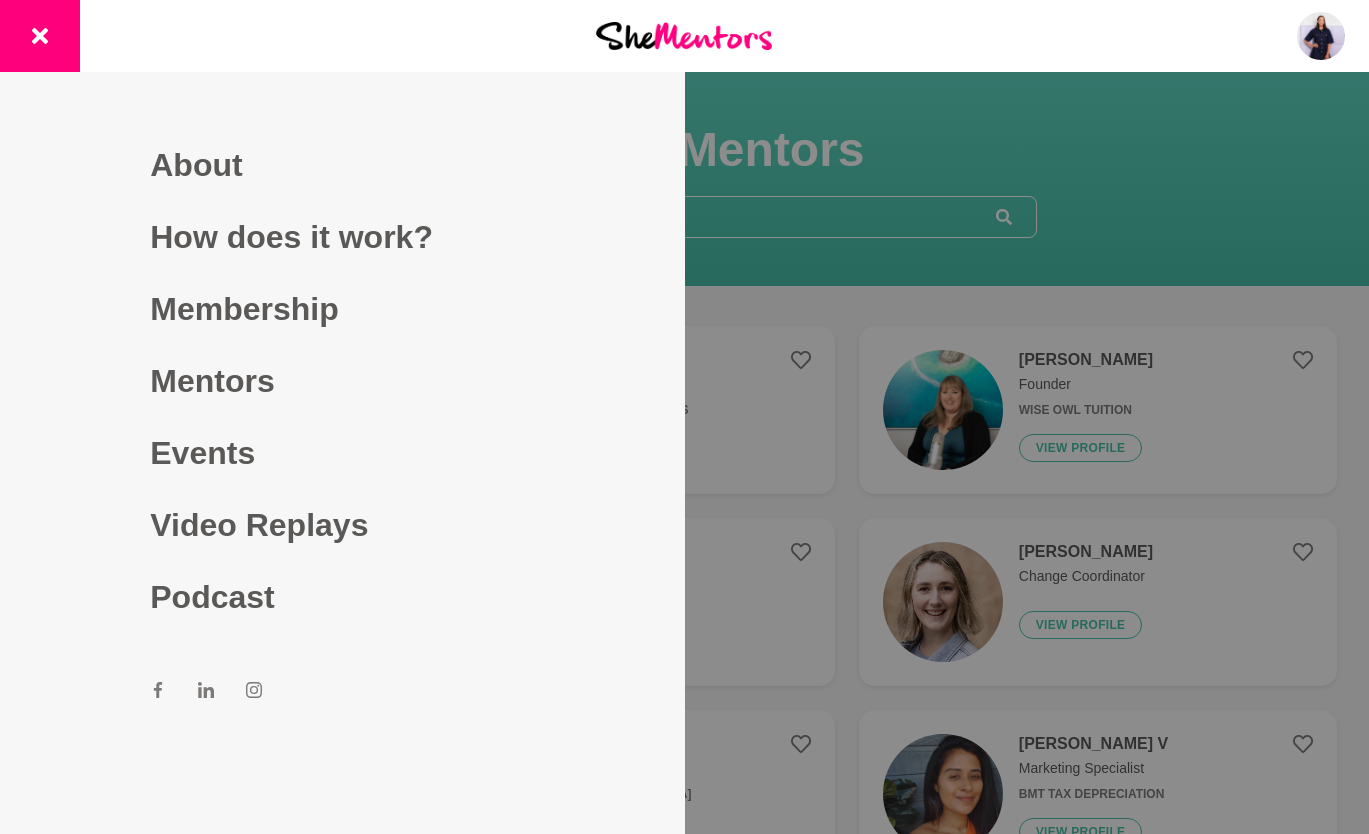 click at bounding box center [684, 417] 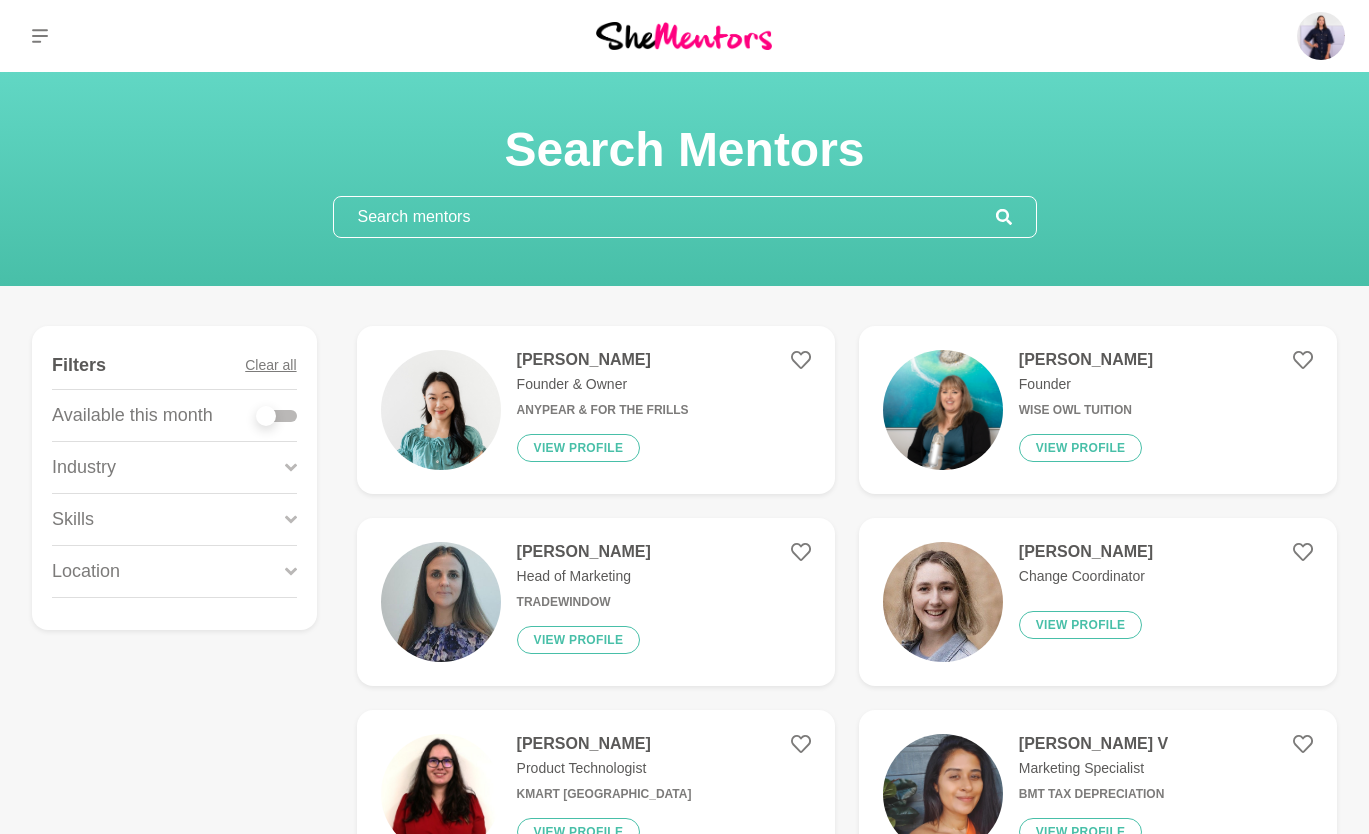 click on "Industry" at bounding box center [174, 467] 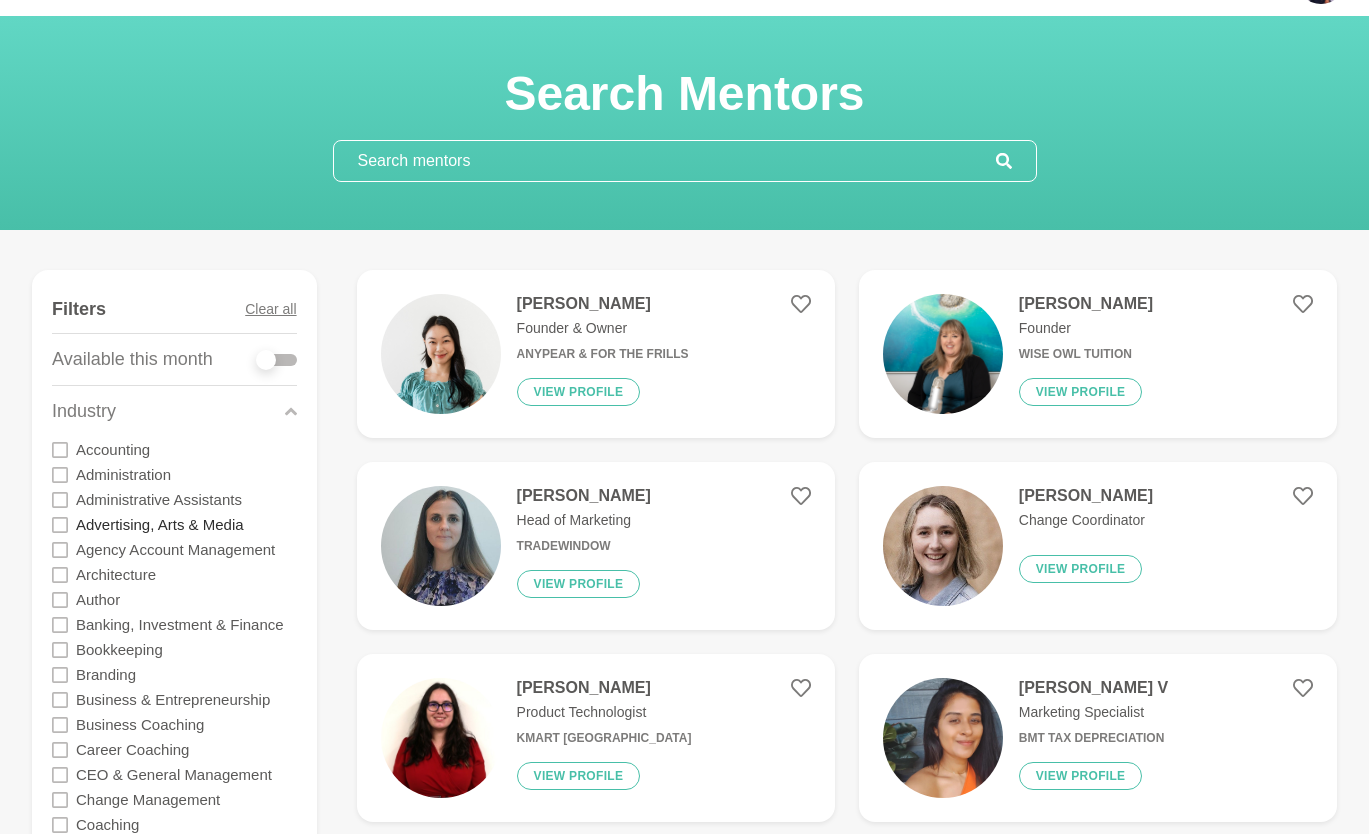 scroll, scrollTop: 67, scrollLeft: 0, axis: vertical 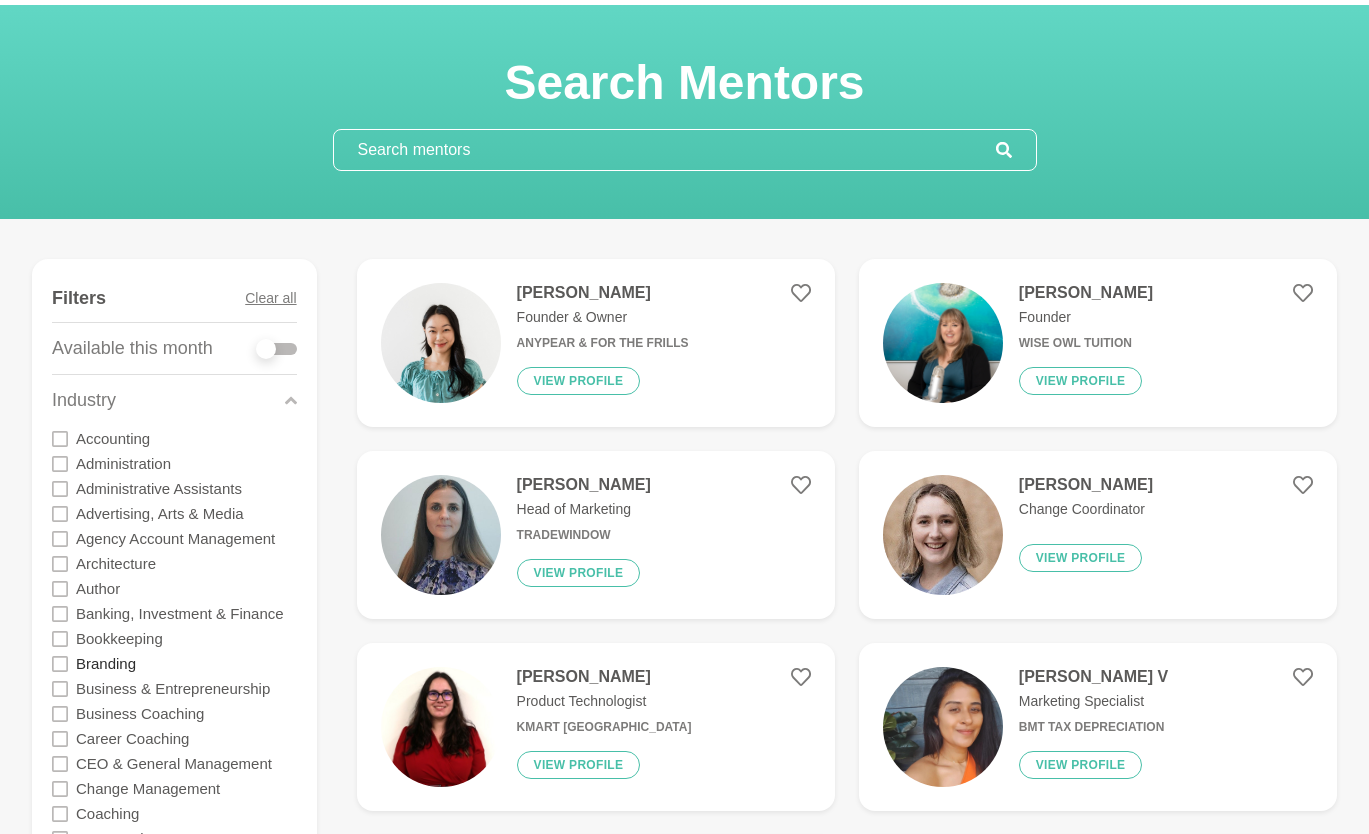 click on "Branding" at bounding box center [106, 663] 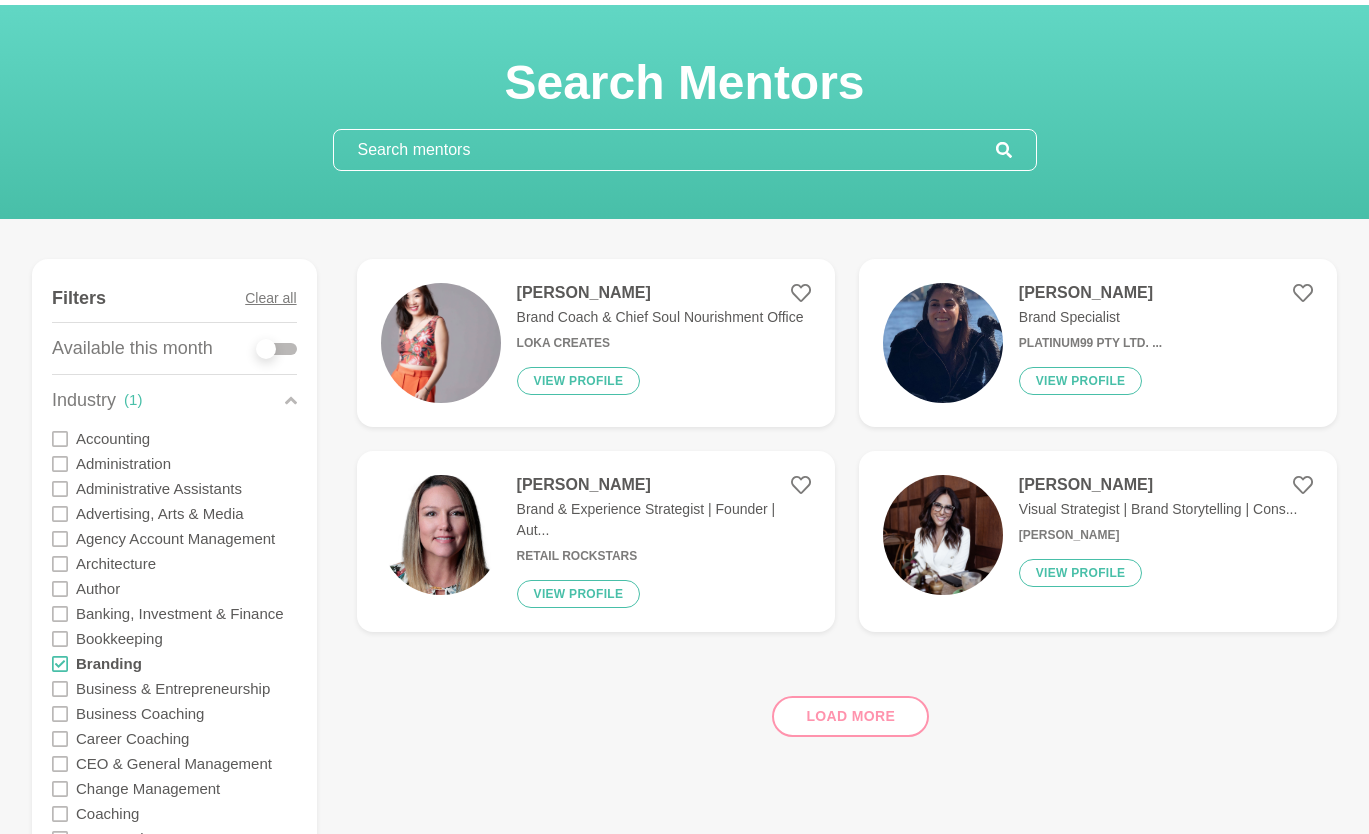 click on "[PERSON_NAME]" at bounding box center (1090, 293) 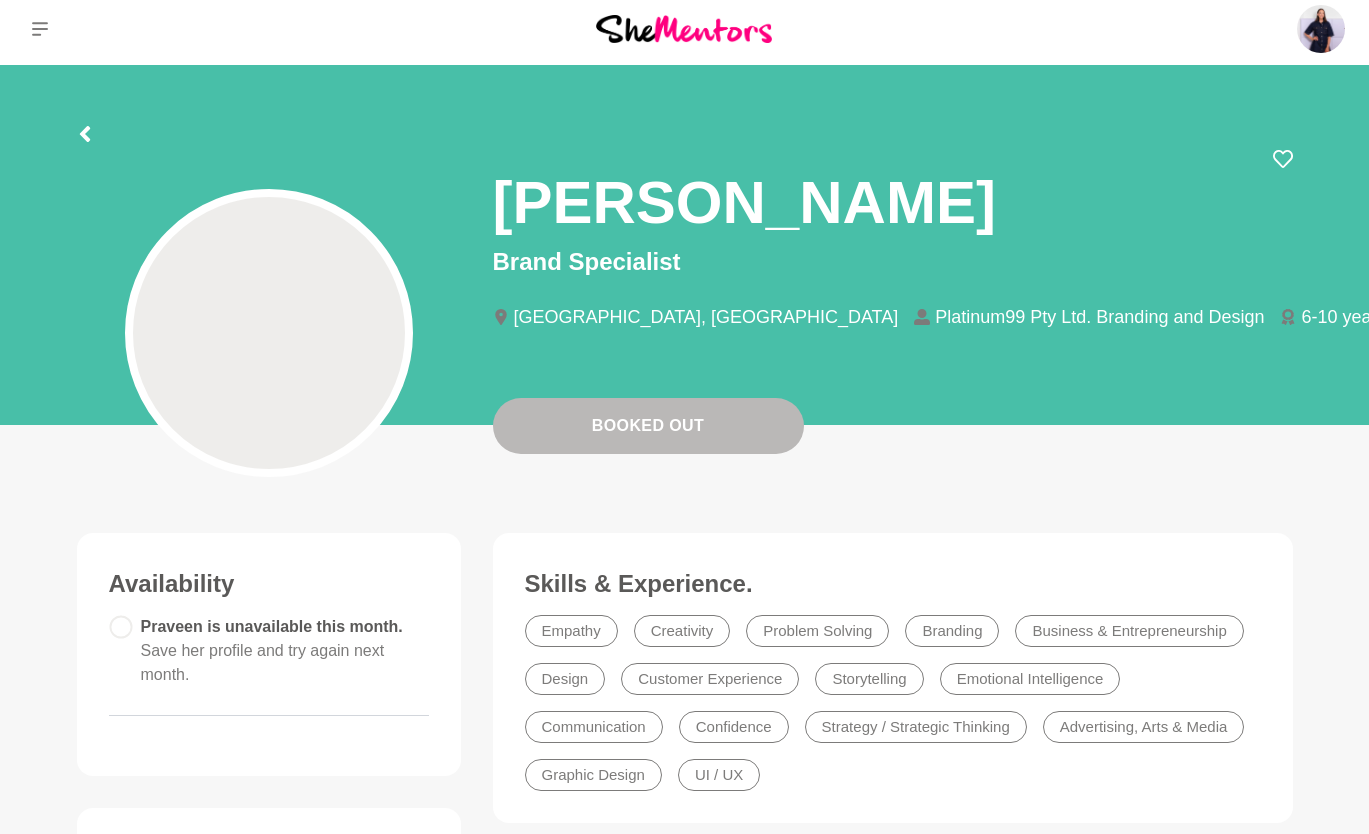 scroll, scrollTop: 0, scrollLeft: 0, axis: both 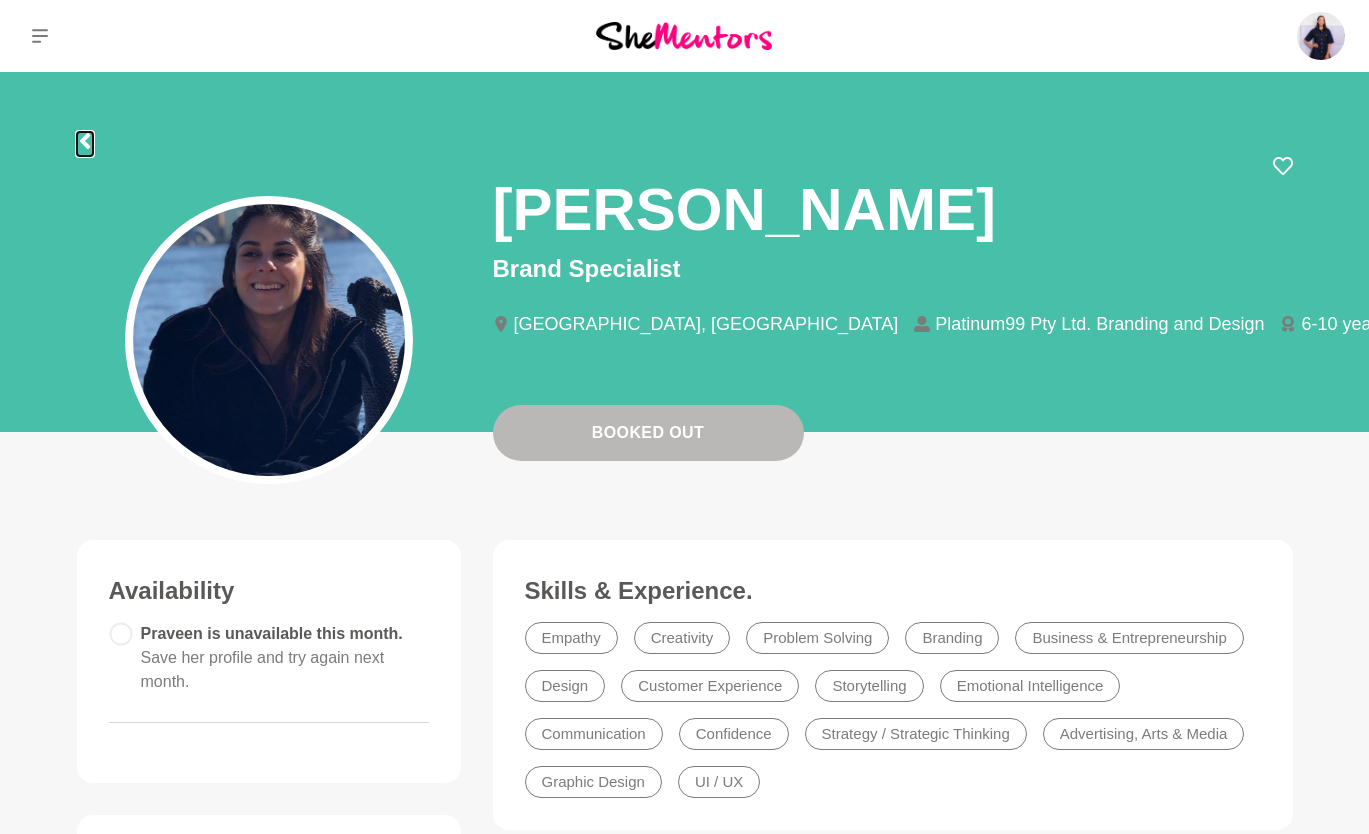 click 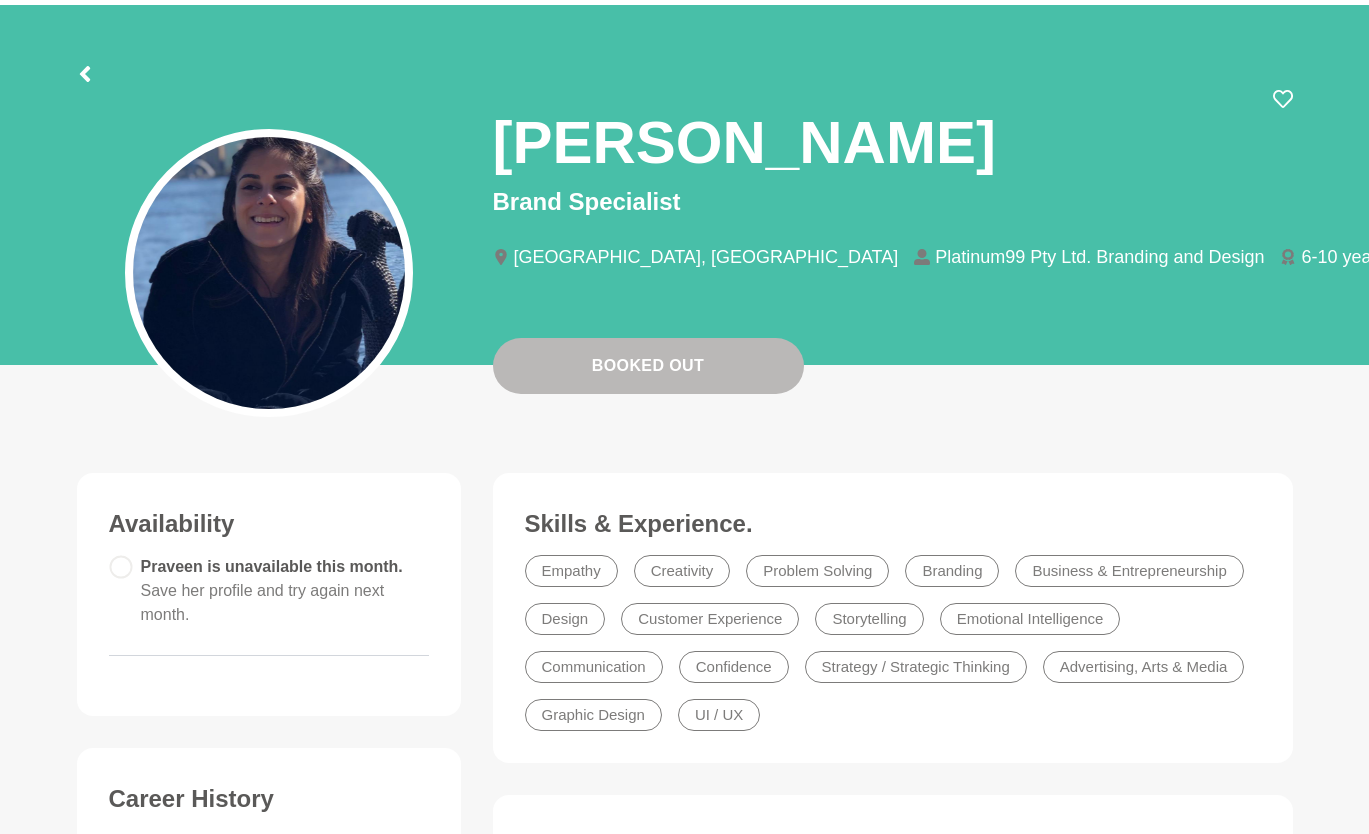 scroll, scrollTop: 0, scrollLeft: 0, axis: both 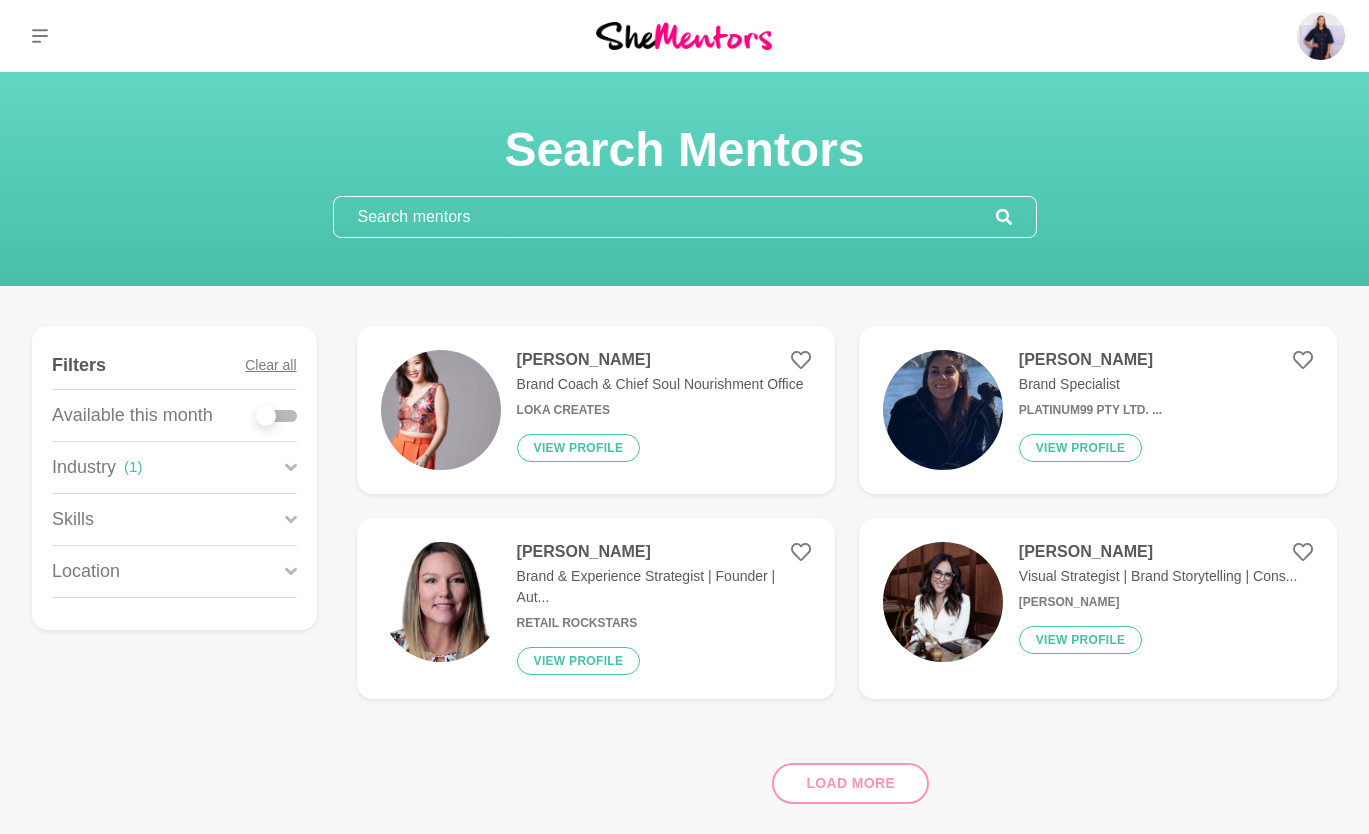 click on "Industry ( 1 )" at bounding box center [174, 467] 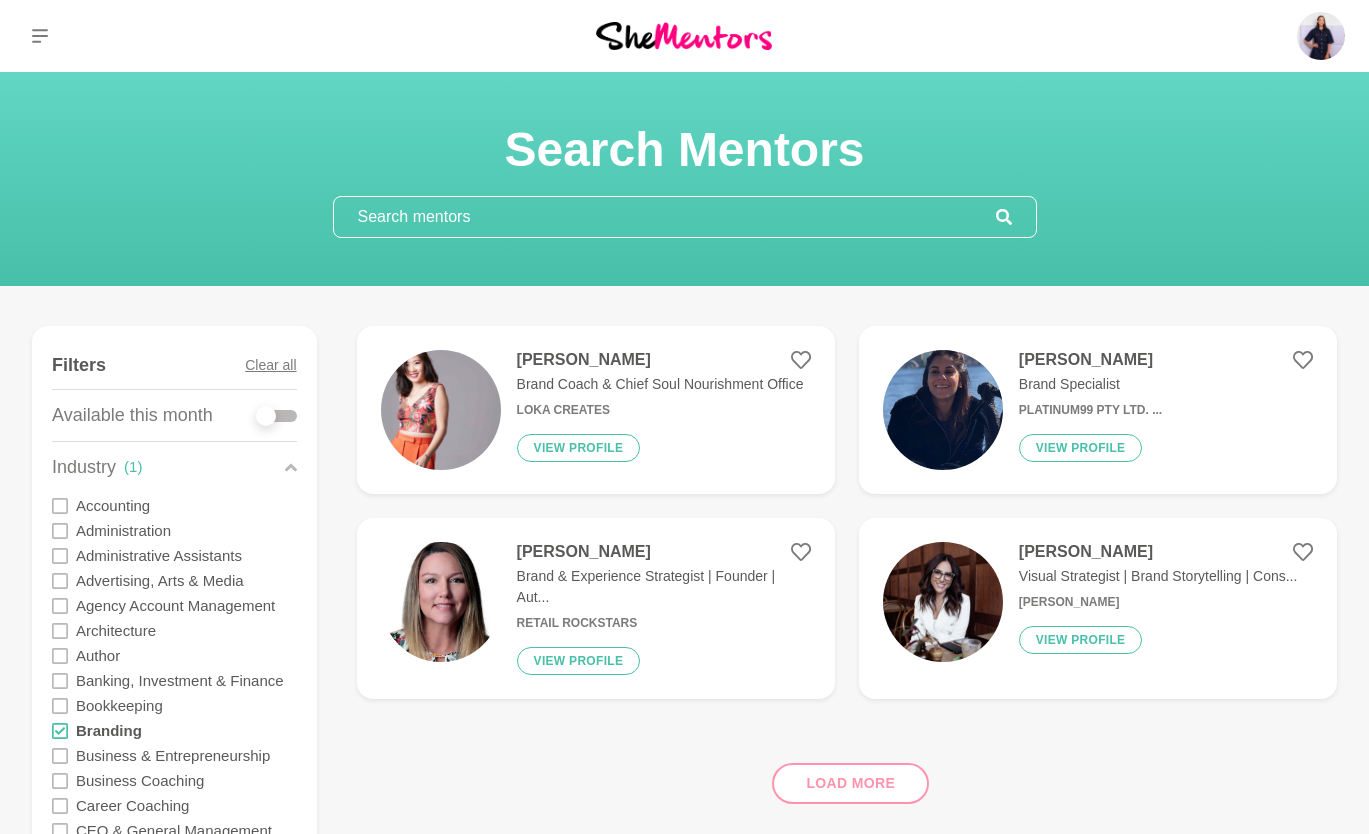 click 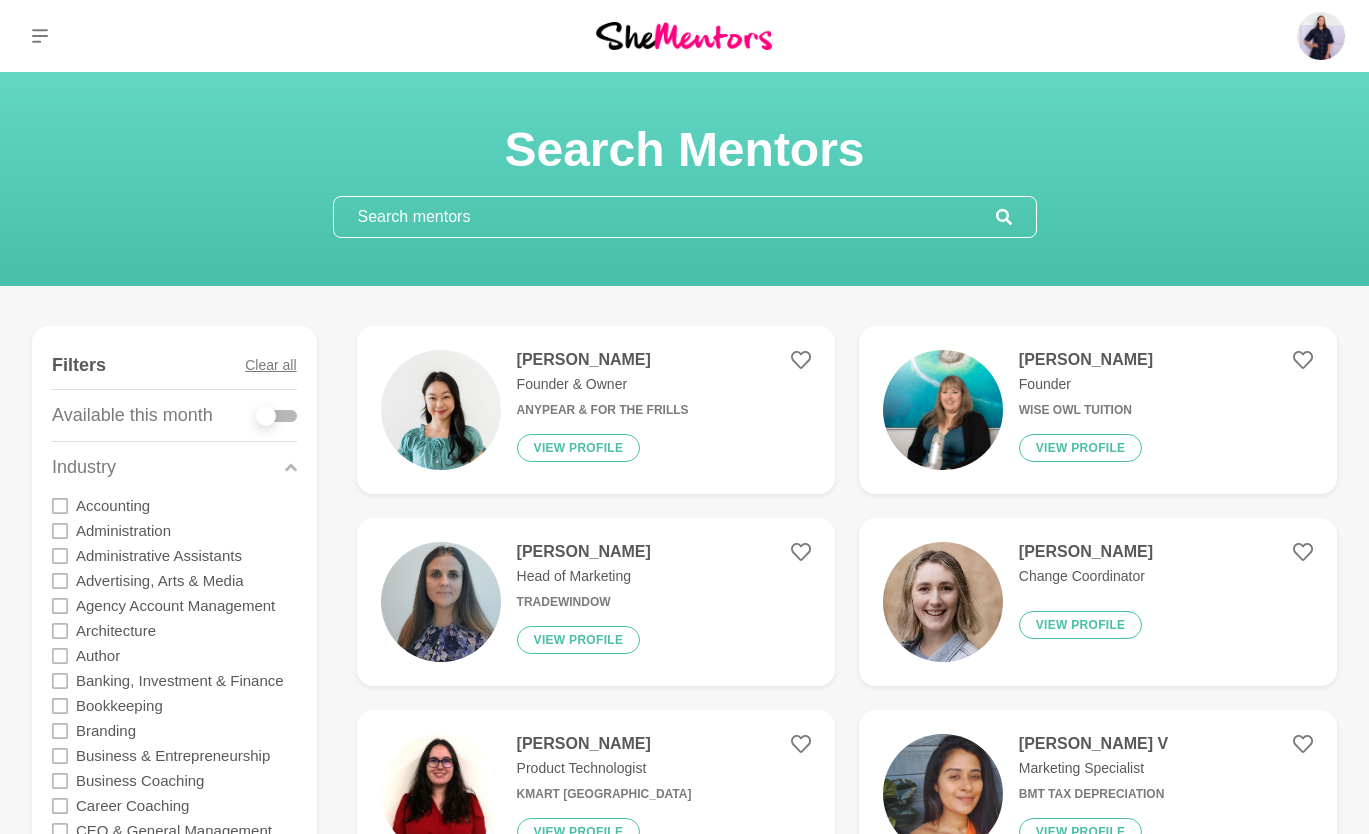click on "Show Filters Filters Clear all Available this month   Industry Accounting Administration Administrative Assistants Advertising, Arts & Media Agency Account Management Architecture Author Banking, Investment & Finance Bookkeeping Branding Business & Entrepreneurship Business Coaching Career Coaching CEO & General Management Change Management Coaching Construction Consulting & Professional Services Copywriting Customer Experience Data & Analytics Design Digital Marketing Disability Support eCommerce Editing & Publishing Education & Training Engineering Event Management Facilitator Fashion FMCG Government Graphic Design Health & Wellbeing Hospitality & Tourism  HR & Recruitment Information Technology (IT) Insurance & Superannunuation Intellectual Property (IP) Keynote Speaker Law & Legal Services Leadership Leadership Coach Learning and Development Life Coach Marketing & Communications Medicine Mental Health Mindset Money Coach Not For Profit (NFP) Nursing / Midwifery Office Management Online Courses Operations" at bounding box center [684, 2328] 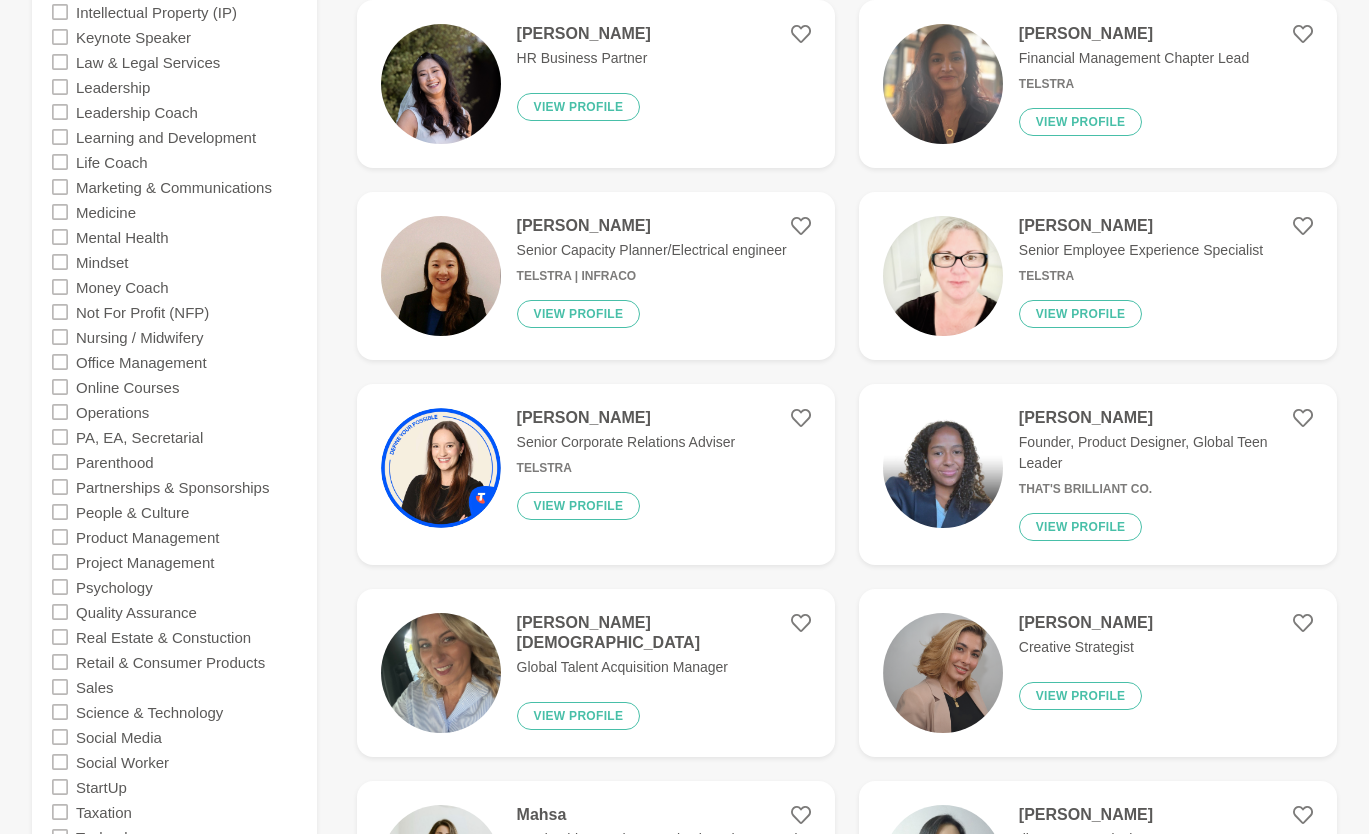 scroll, scrollTop: 2492, scrollLeft: 0, axis: vertical 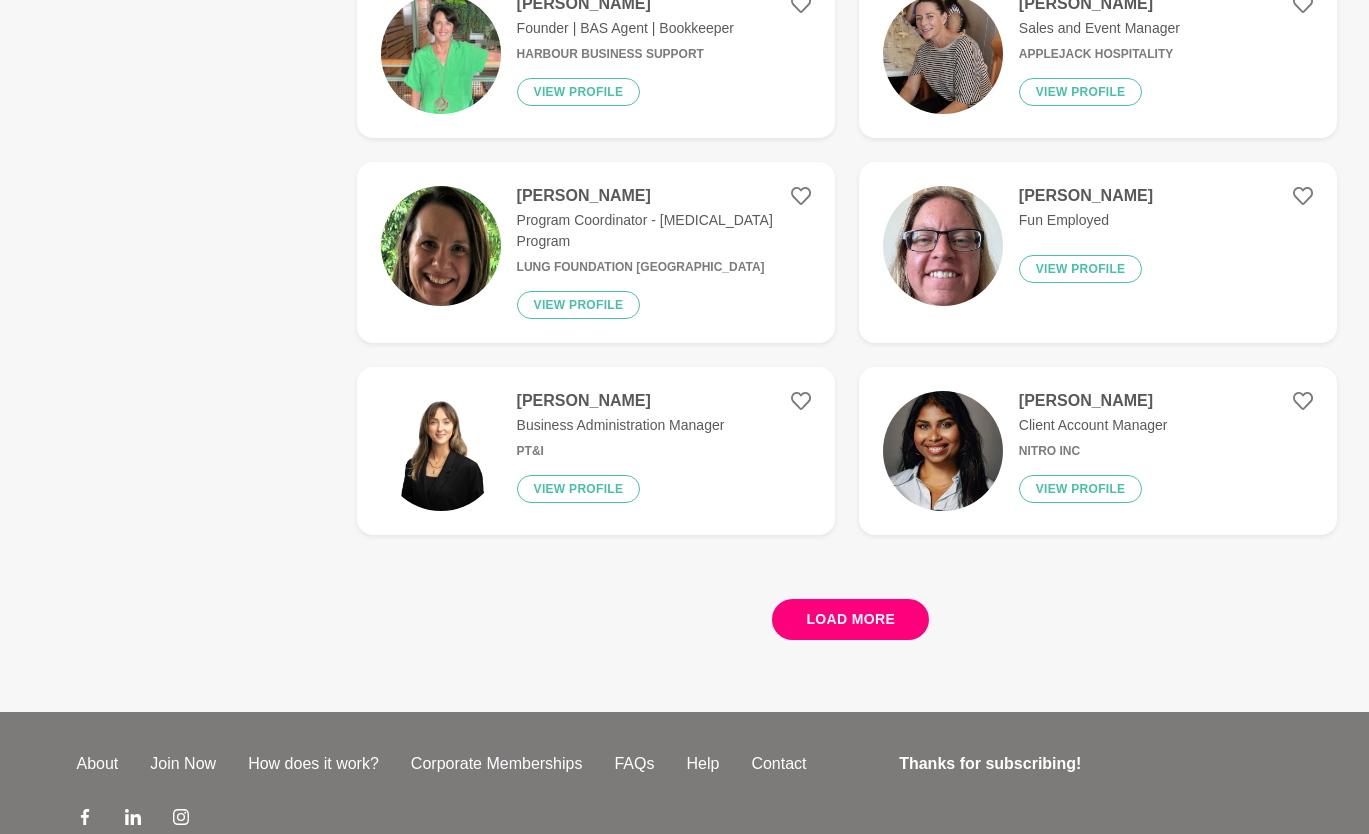click on "Load more" at bounding box center (850, 619) 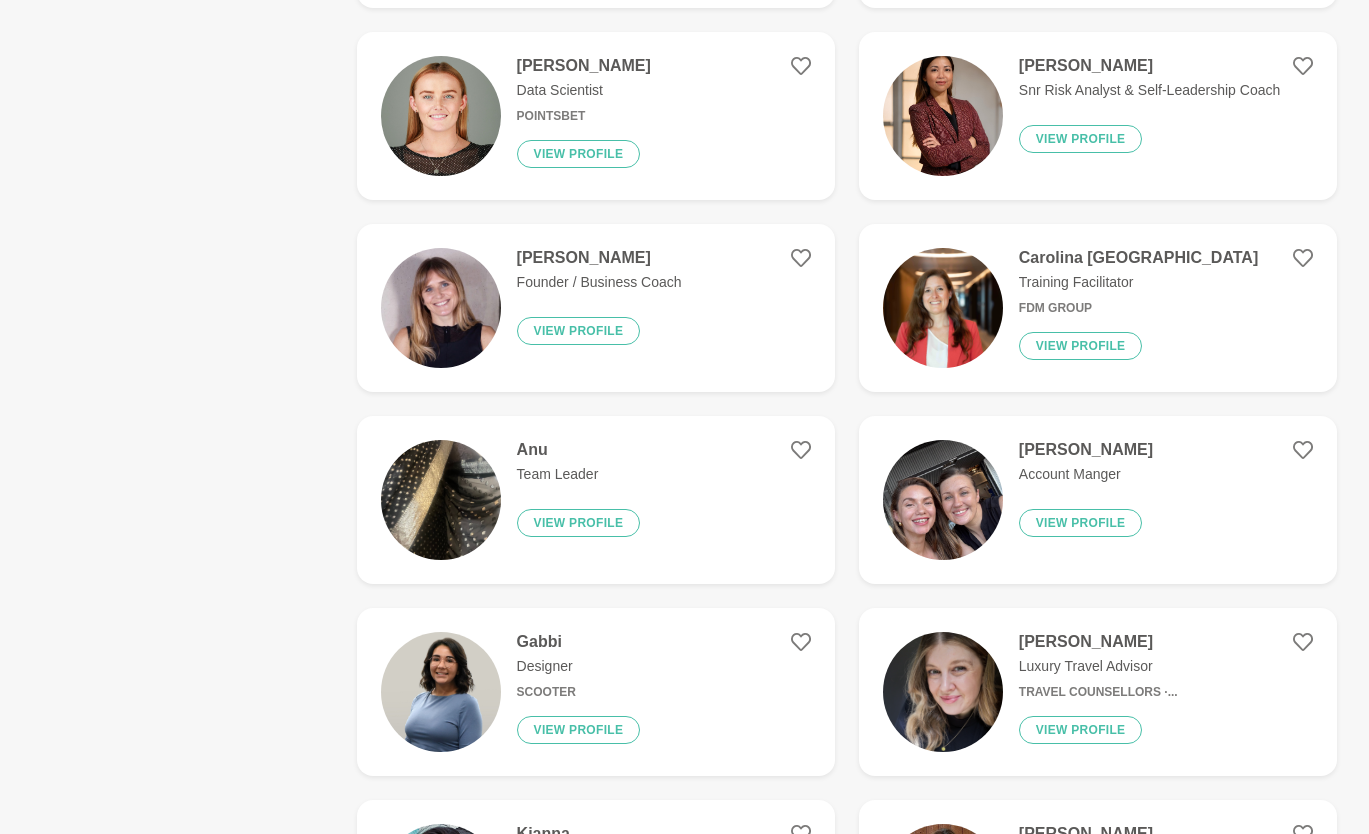 scroll, scrollTop: 4230, scrollLeft: 0, axis: vertical 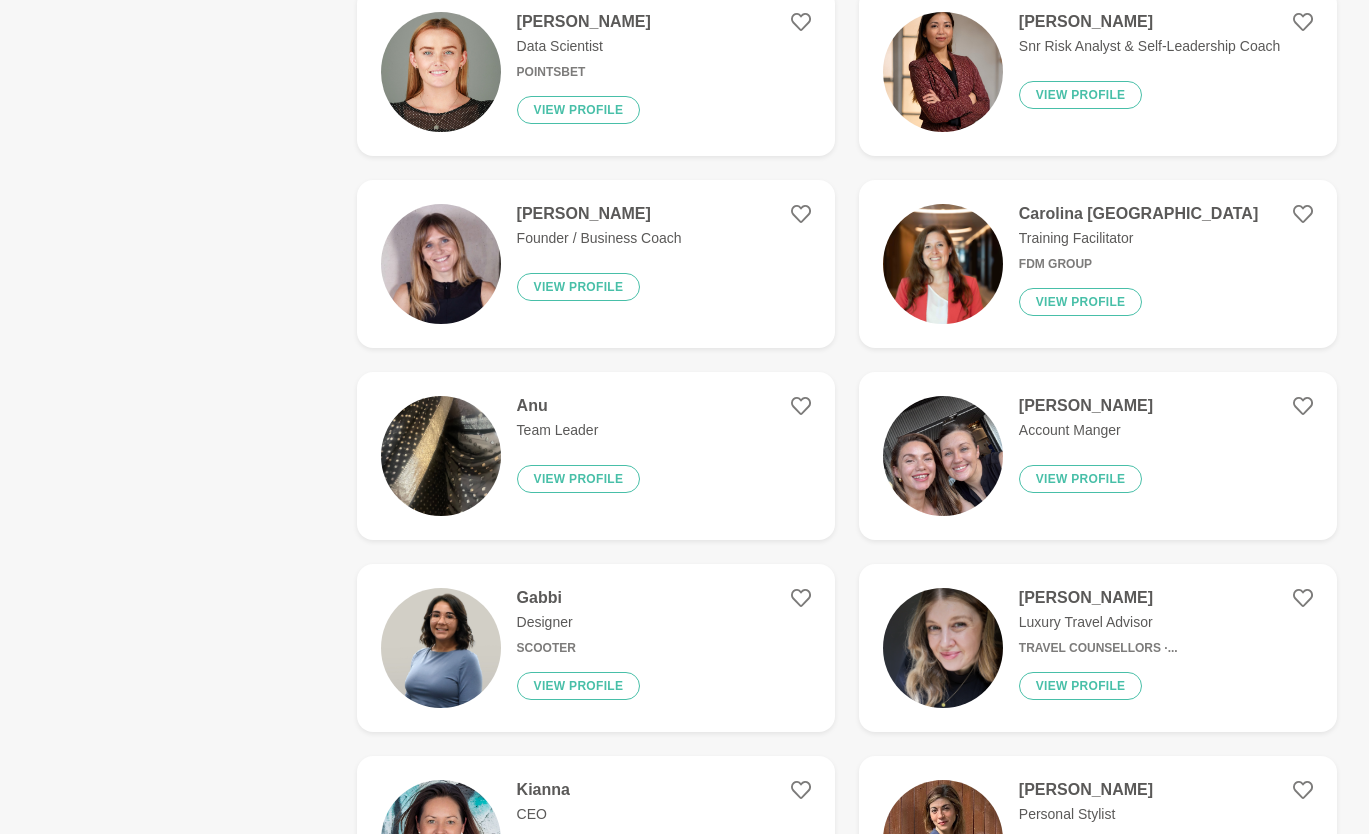 click on "[PERSON_NAME]" at bounding box center (599, 214) 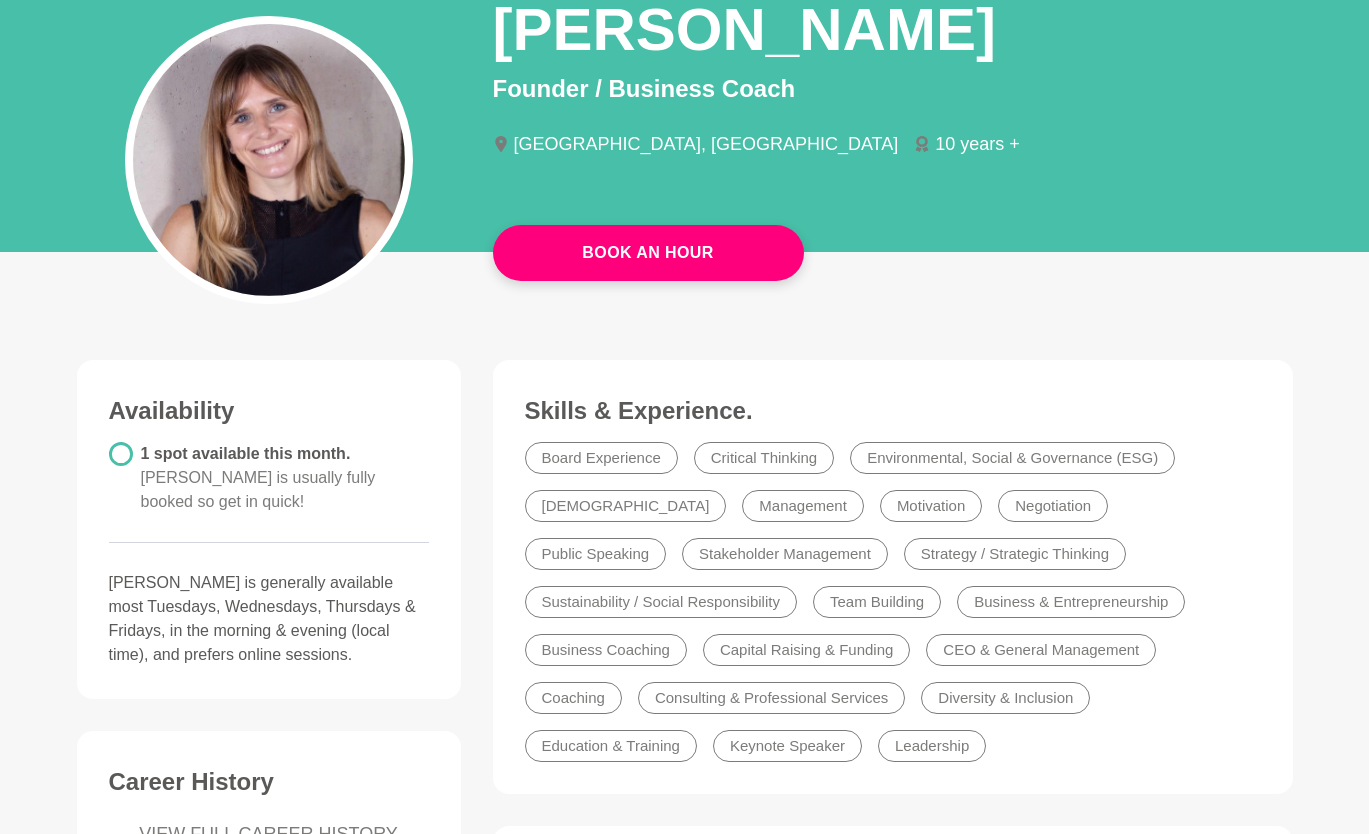 scroll, scrollTop: 458, scrollLeft: 0, axis: vertical 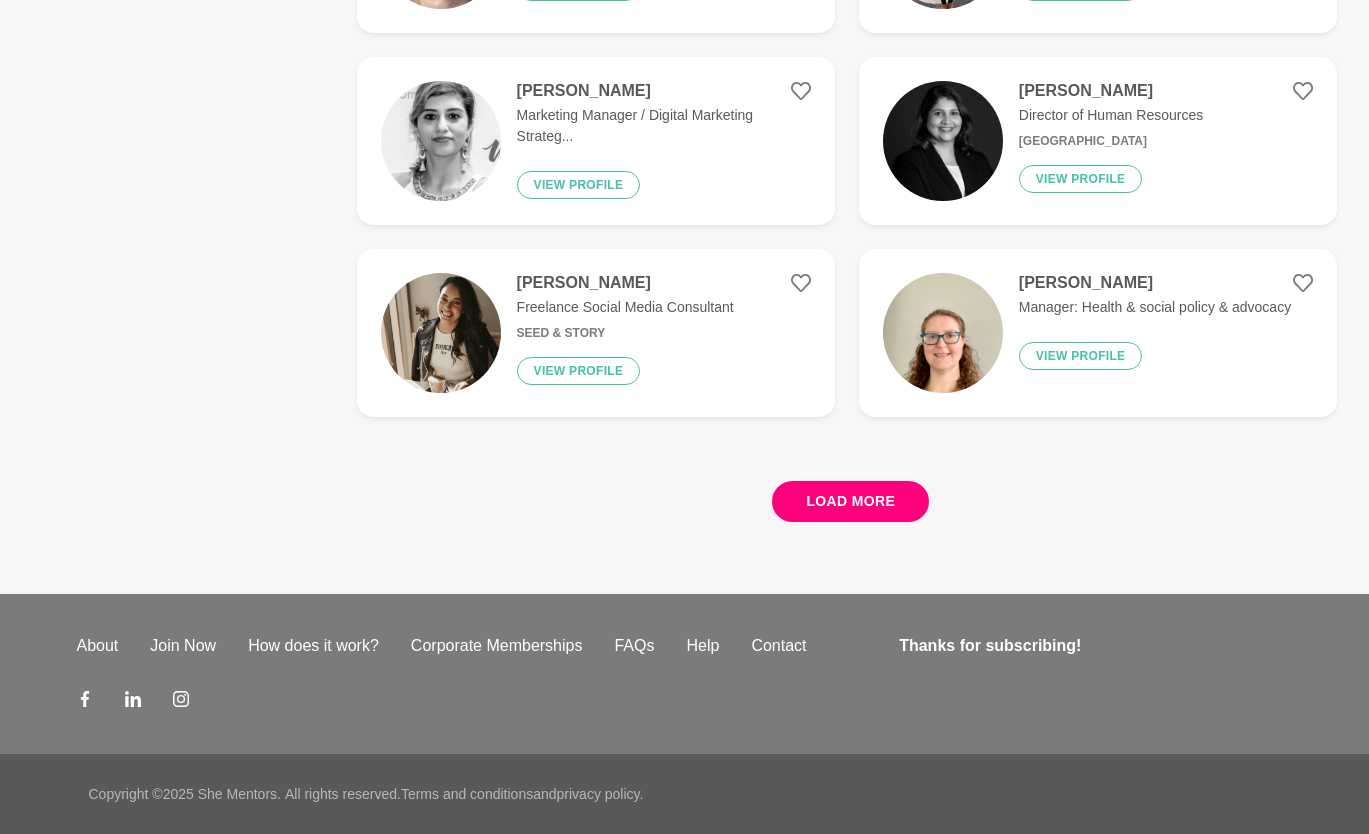 click on "Load more" at bounding box center [850, 501] 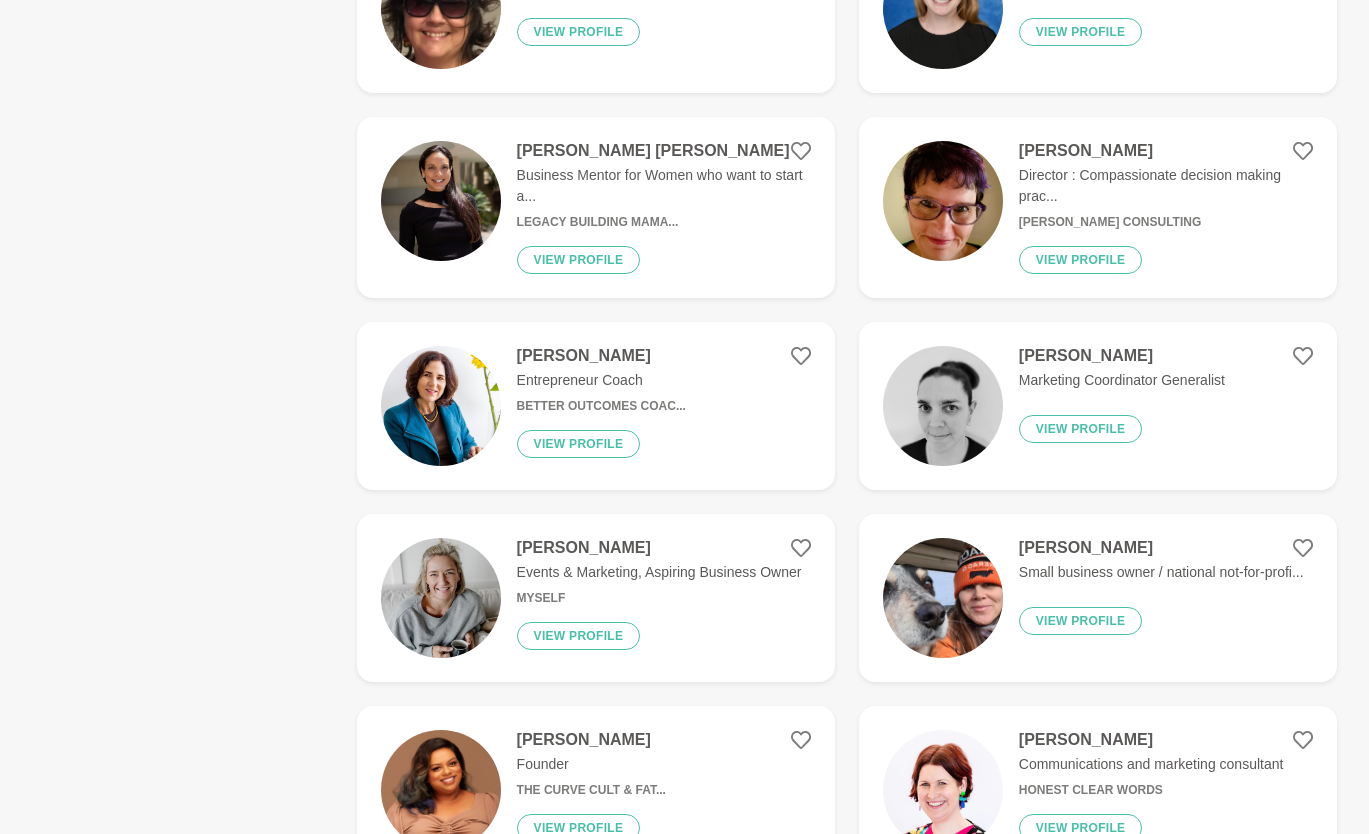 scroll, scrollTop: 5829, scrollLeft: 0, axis: vertical 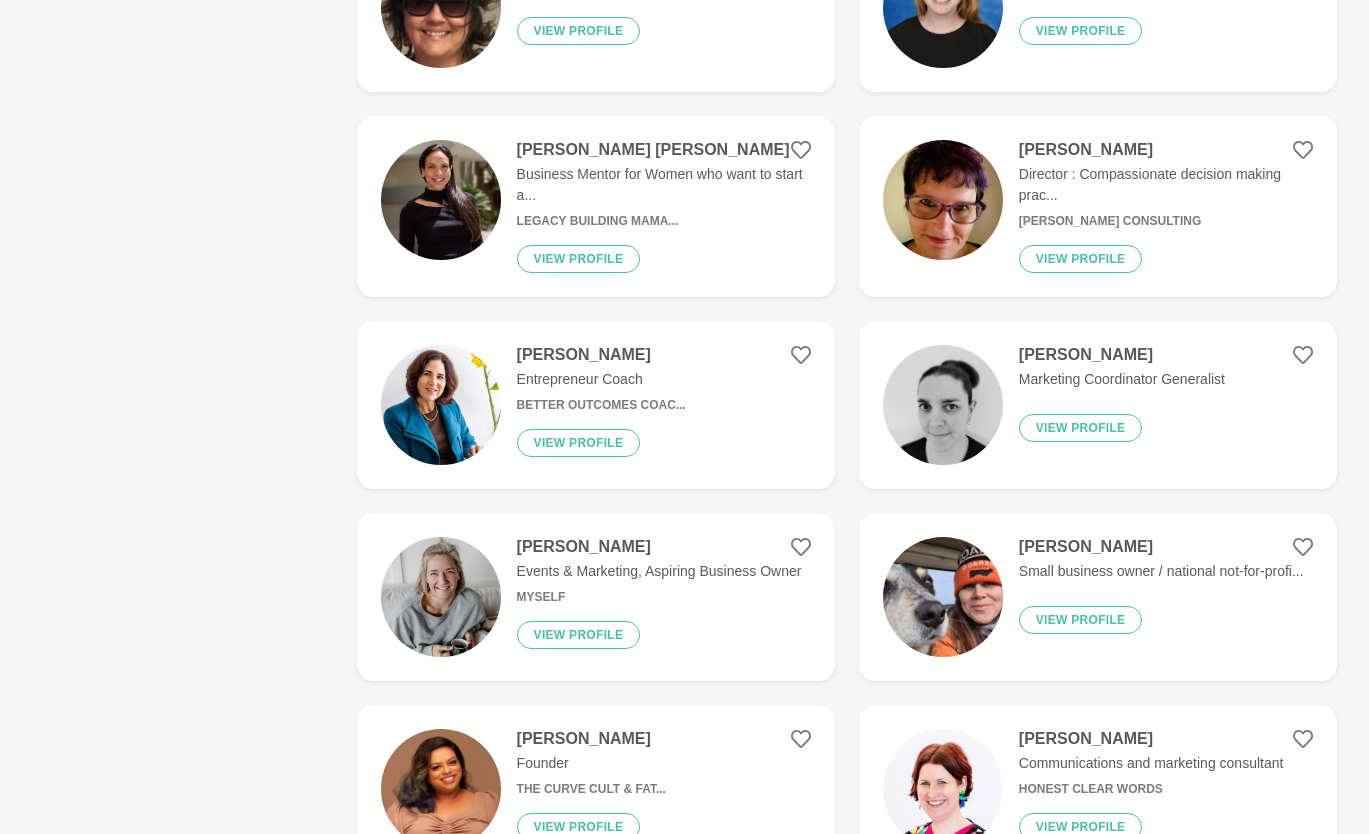 click on "[PERSON_NAME]" at bounding box center [659, 547] 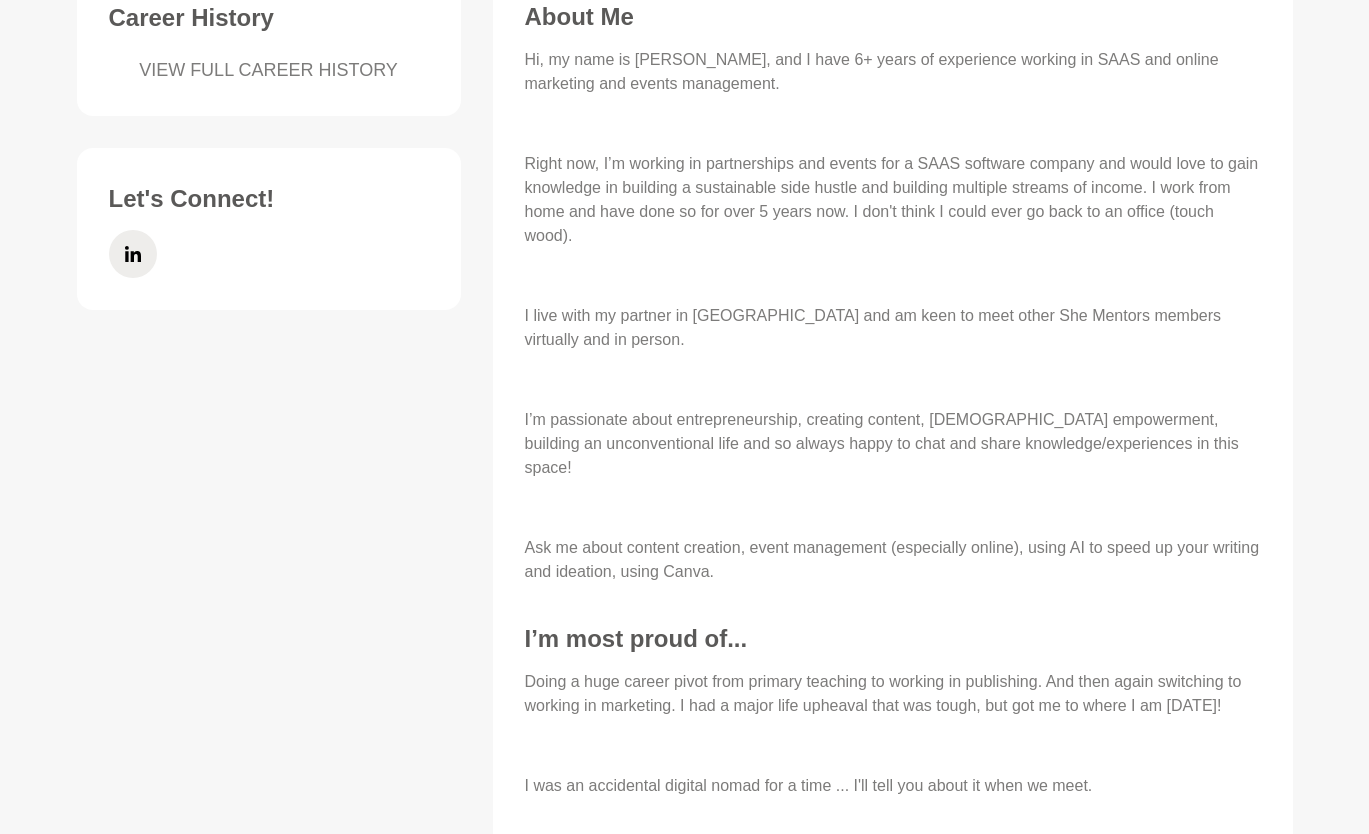 scroll, scrollTop: 852, scrollLeft: 0, axis: vertical 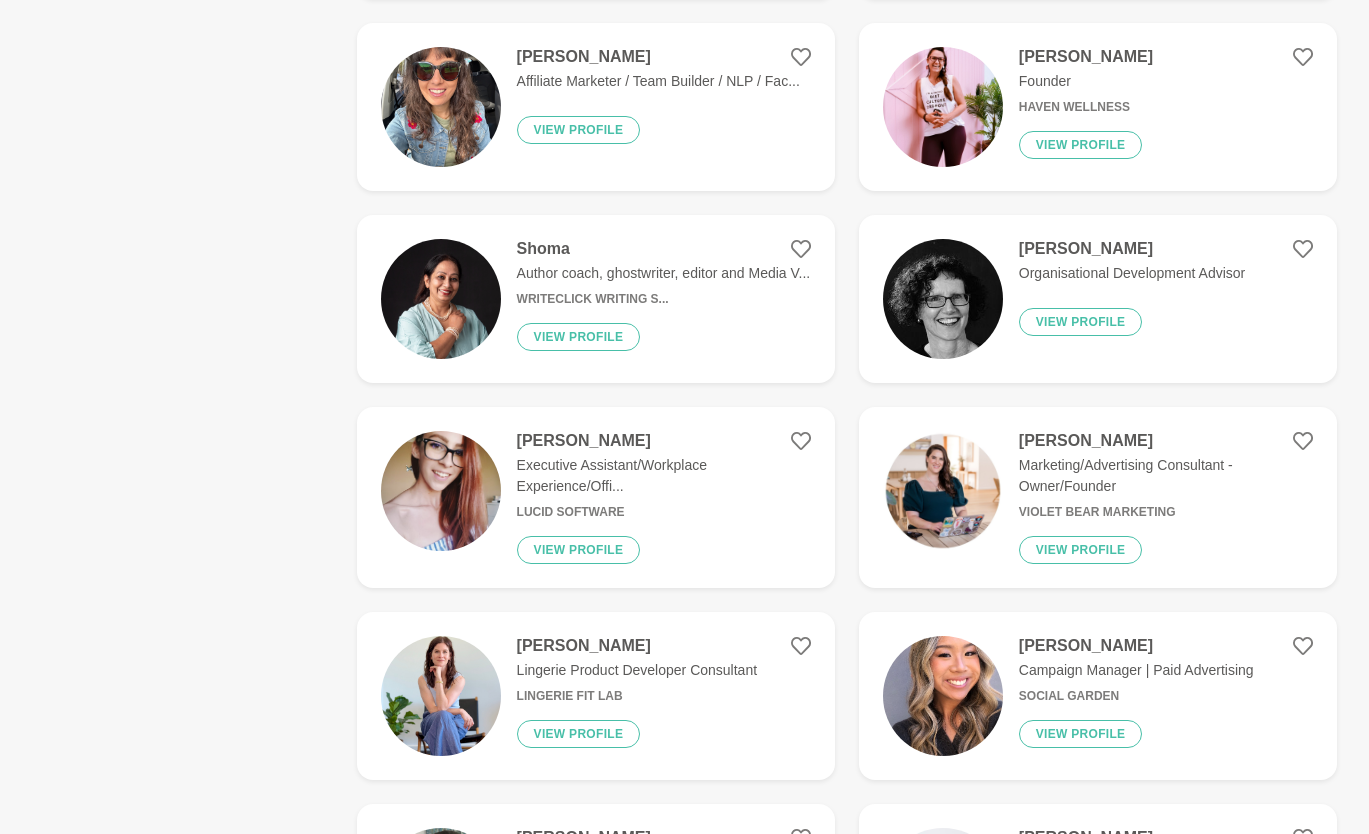 click on "Marketing/Advertising Consultant - Owner/Founder" at bounding box center (1166, 476) 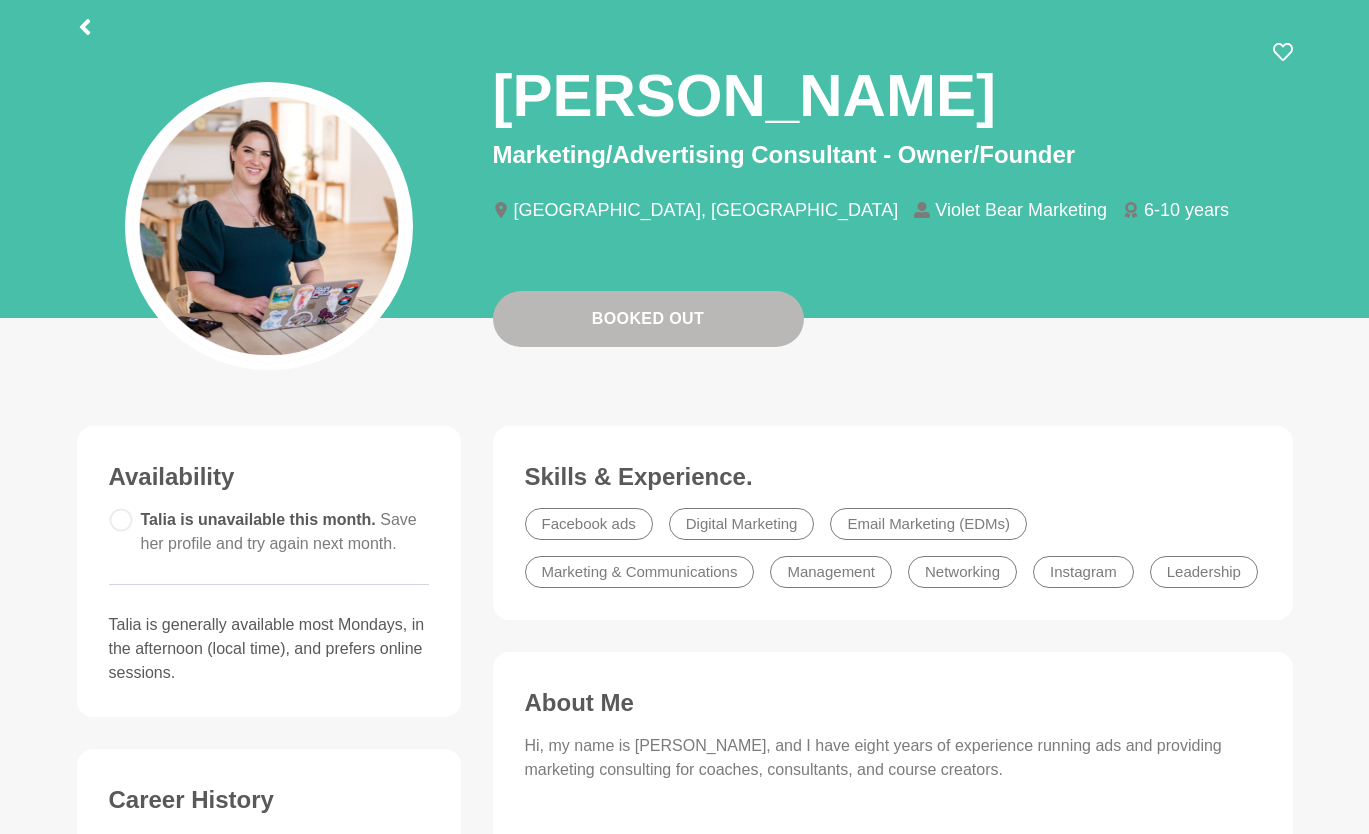 scroll, scrollTop: 0, scrollLeft: 0, axis: both 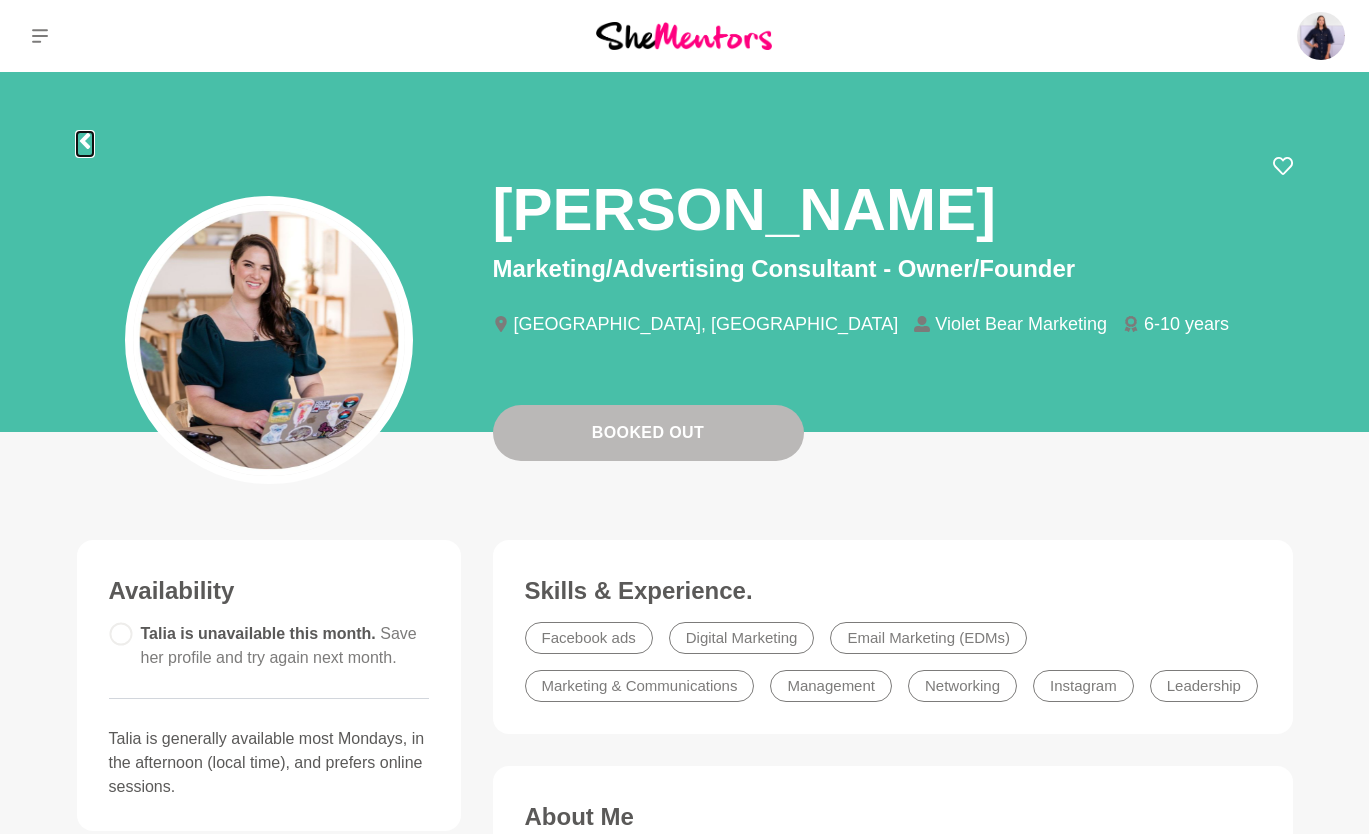 click at bounding box center (85, 138) 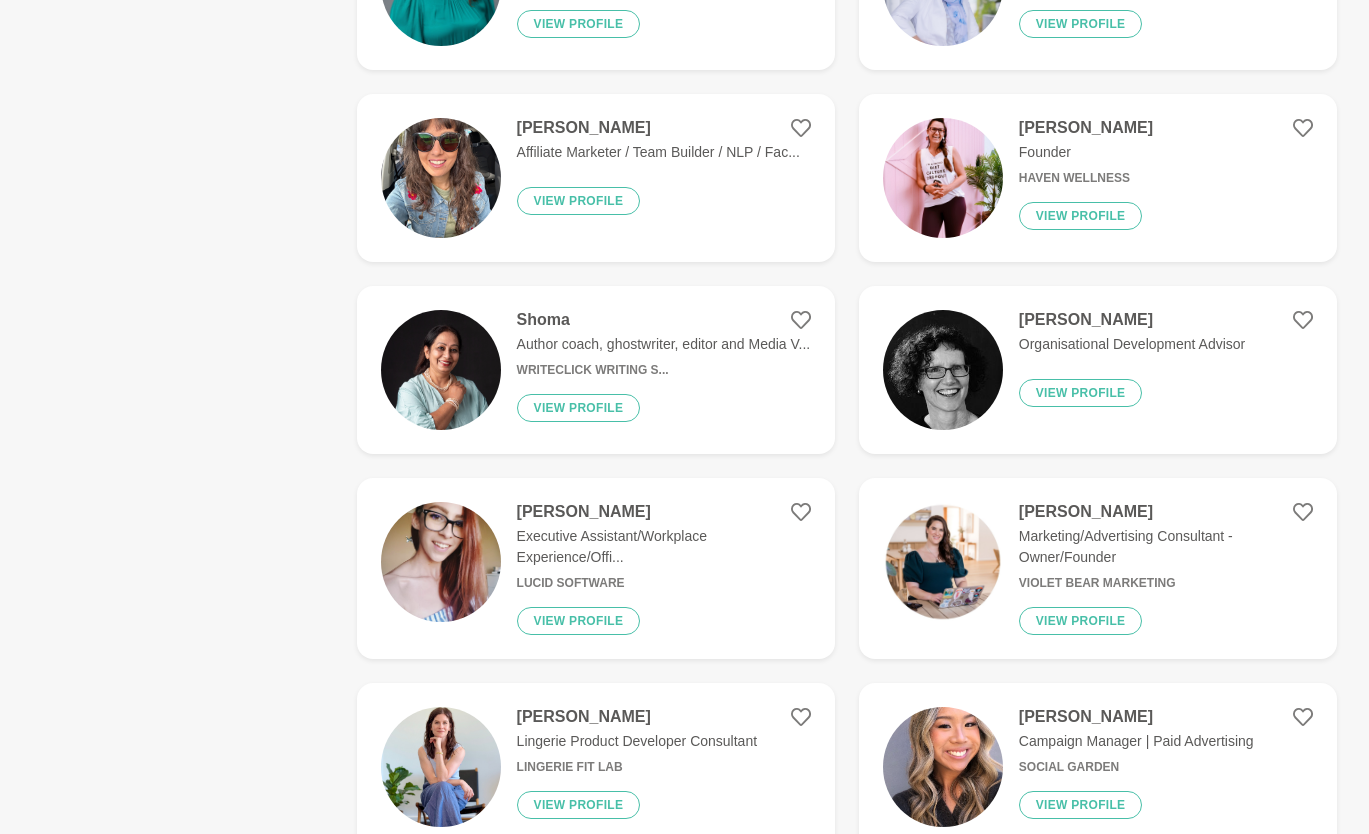 scroll, scrollTop: 3803, scrollLeft: 0, axis: vertical 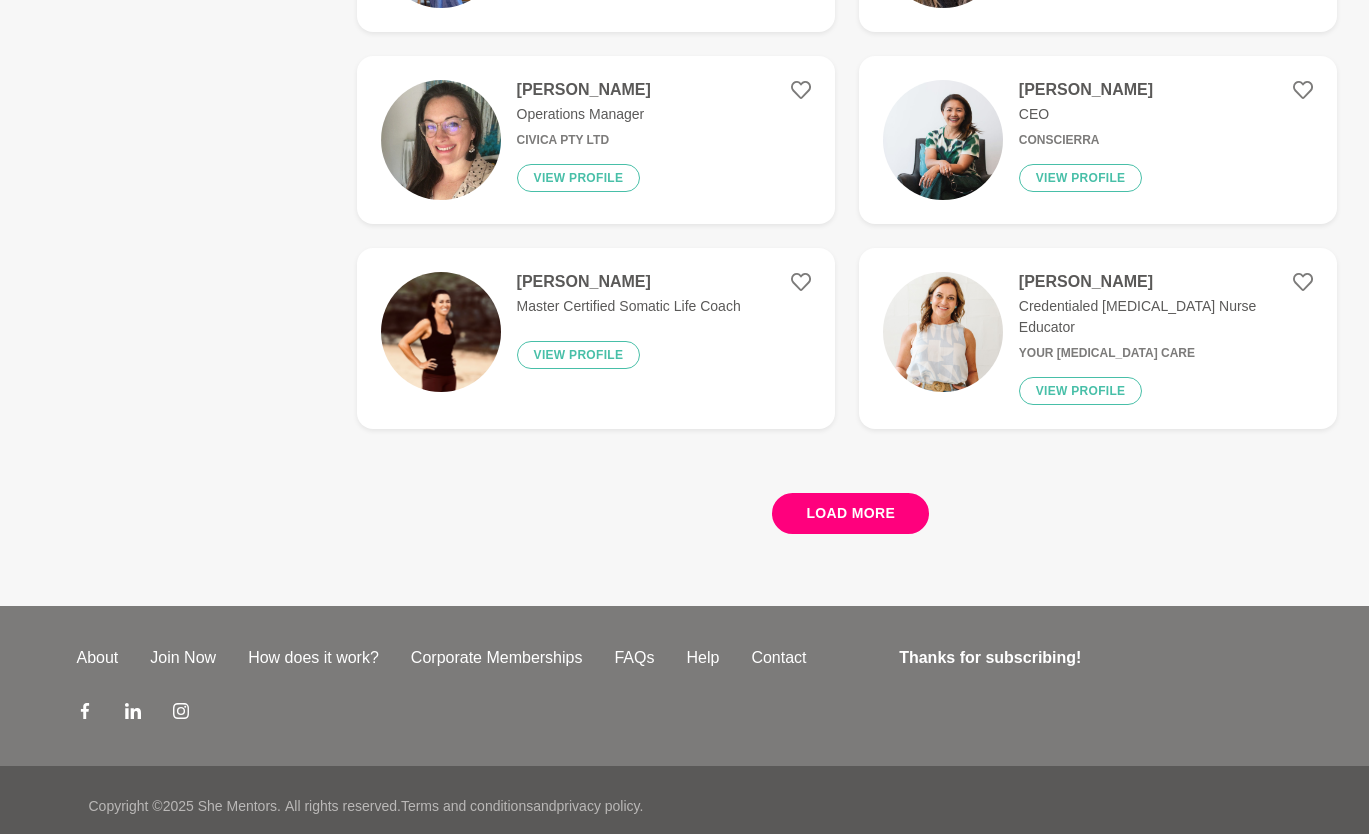 click on "Load more" at bounding box center (850, 513) 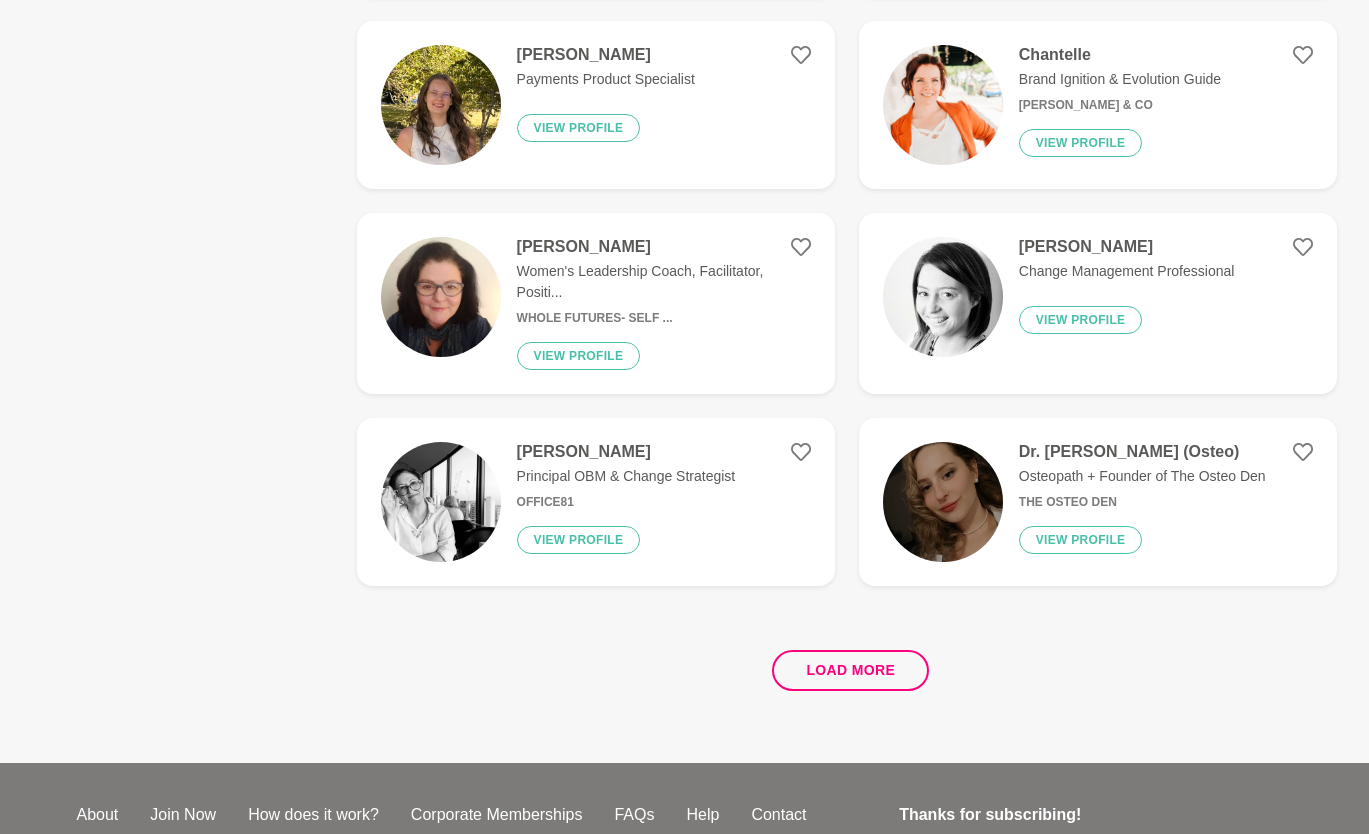 scroll, scrollTop: 7608, scrollLeft: 0, axis: vertical 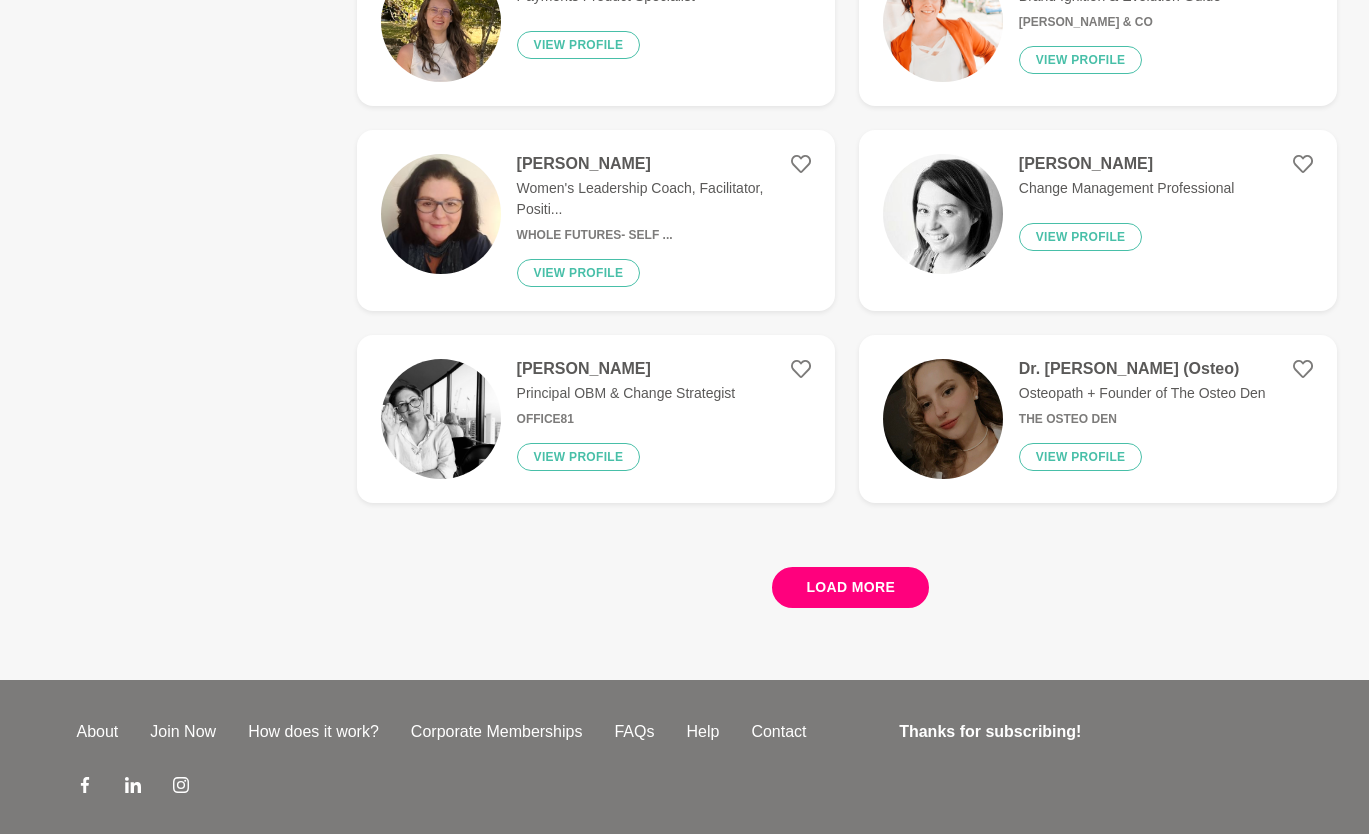 click on "Load more" at bounding box center [850, 587] 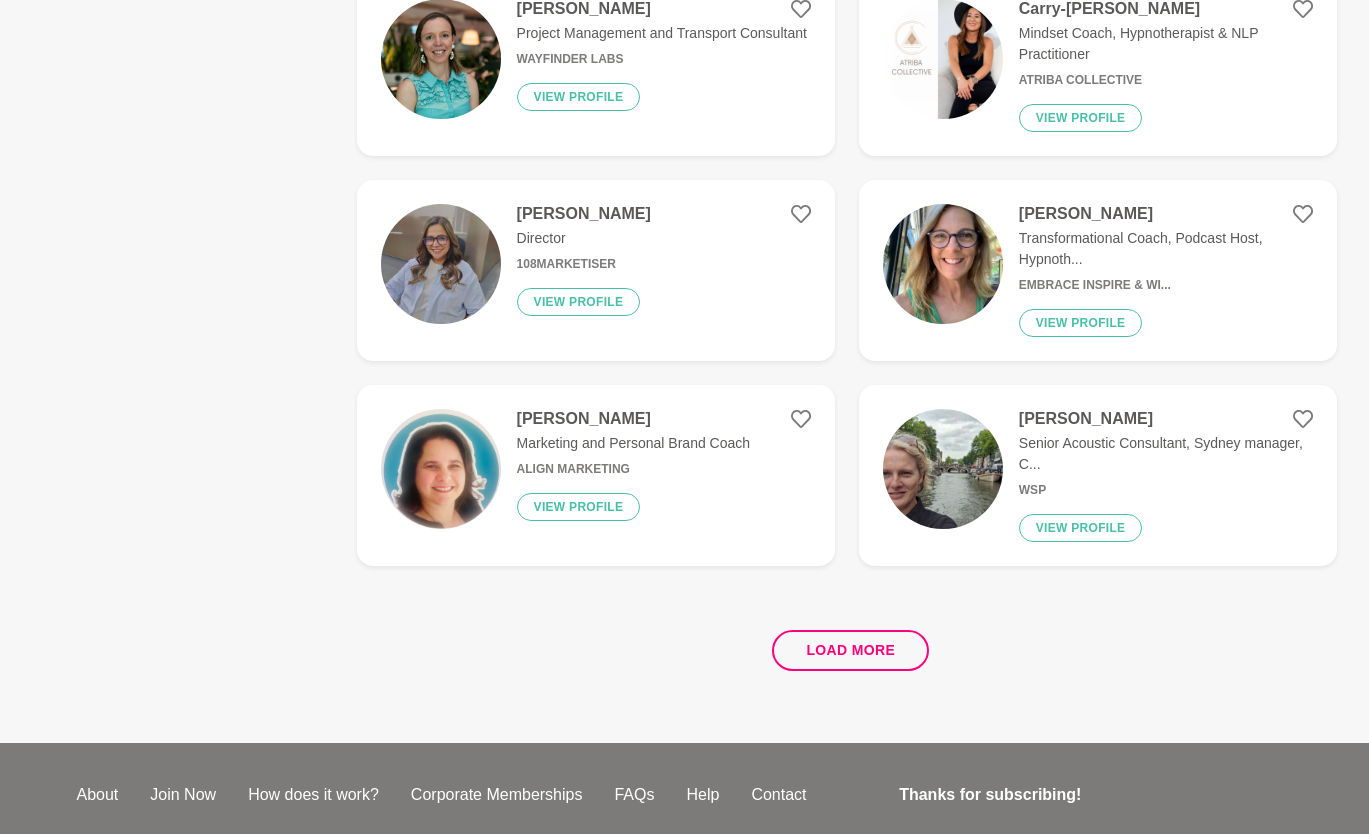 scroll, scrollTop: 11474, scrollLeft: 0, axis: vertical 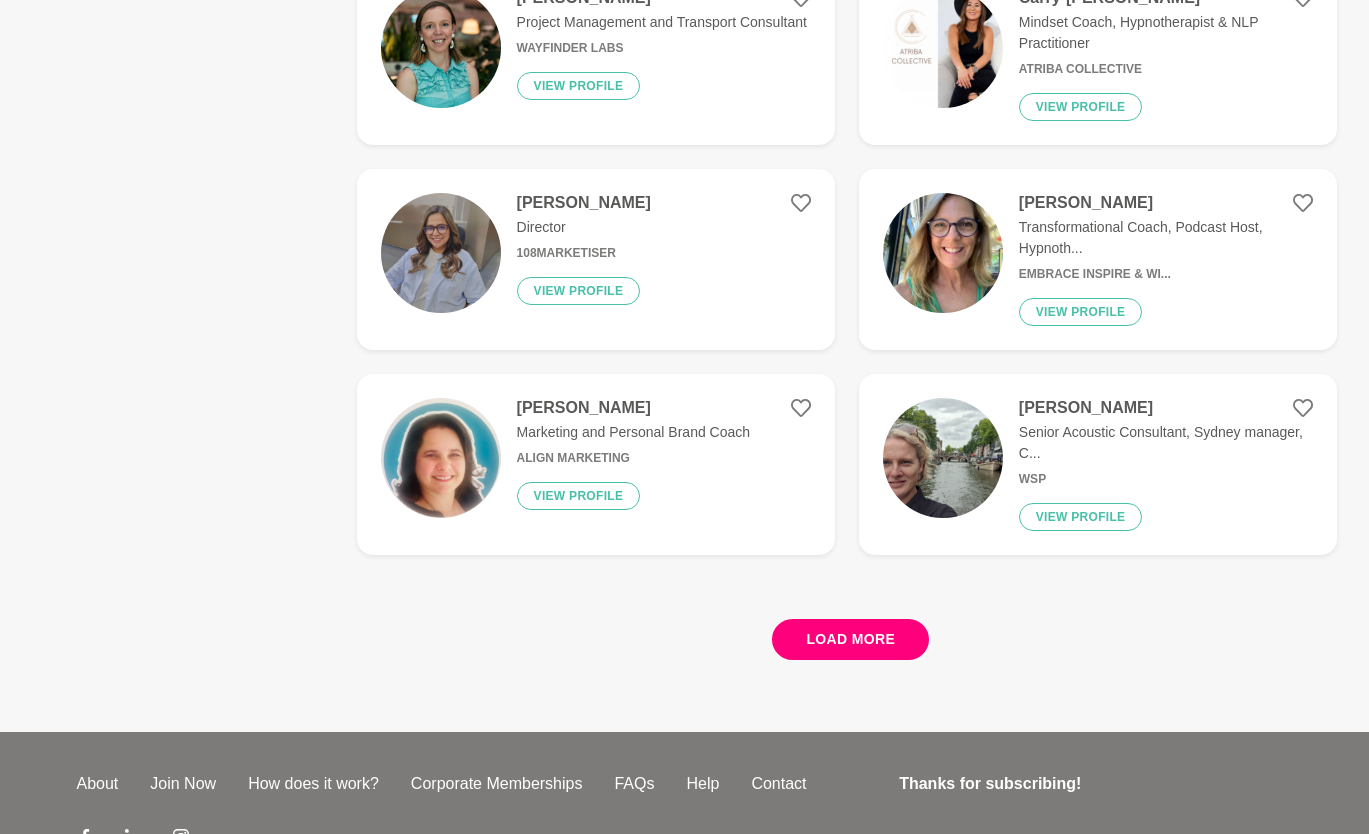 click on "Load more" at bounding box center (850, 639) 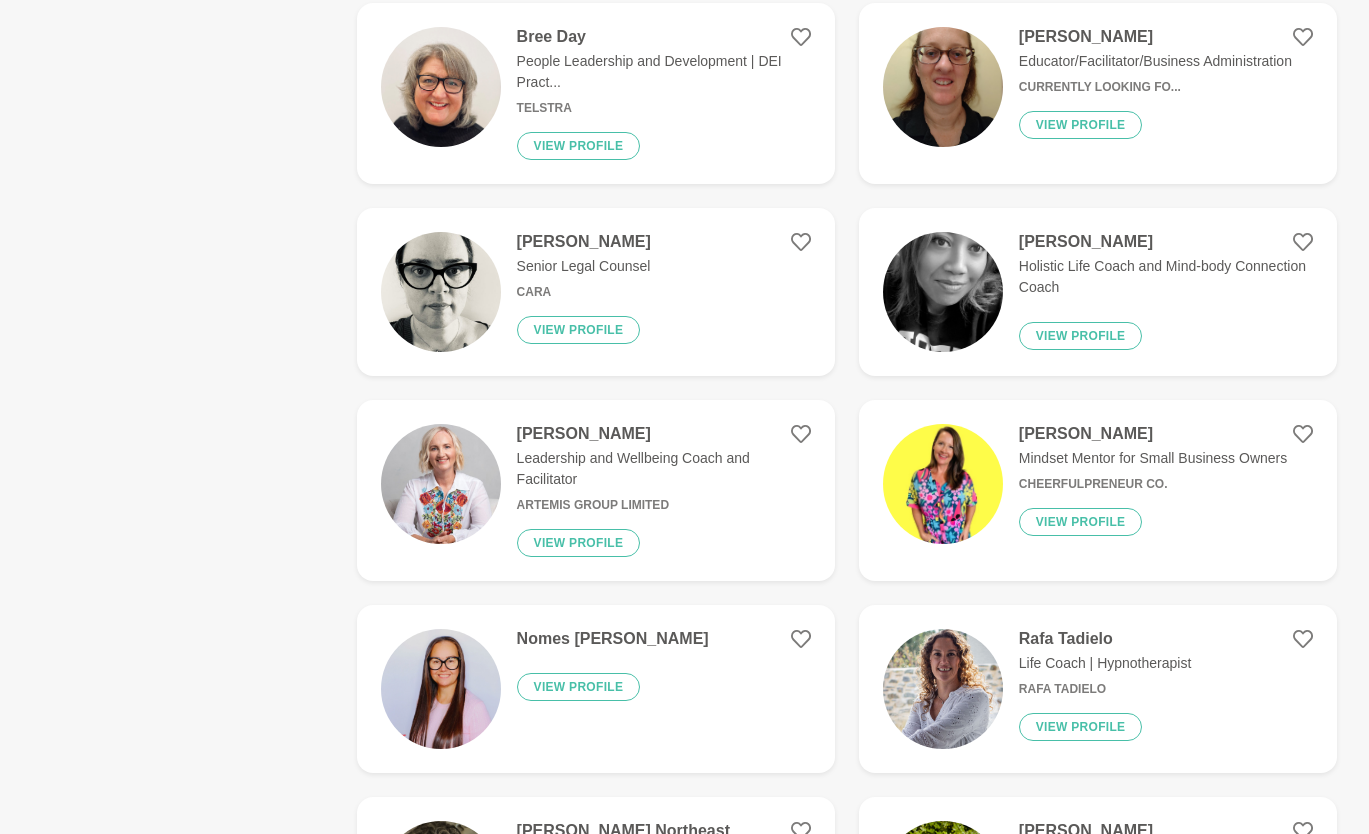 scroll, scrollTop: 12657, scrollLeft: 0, axis: vertical 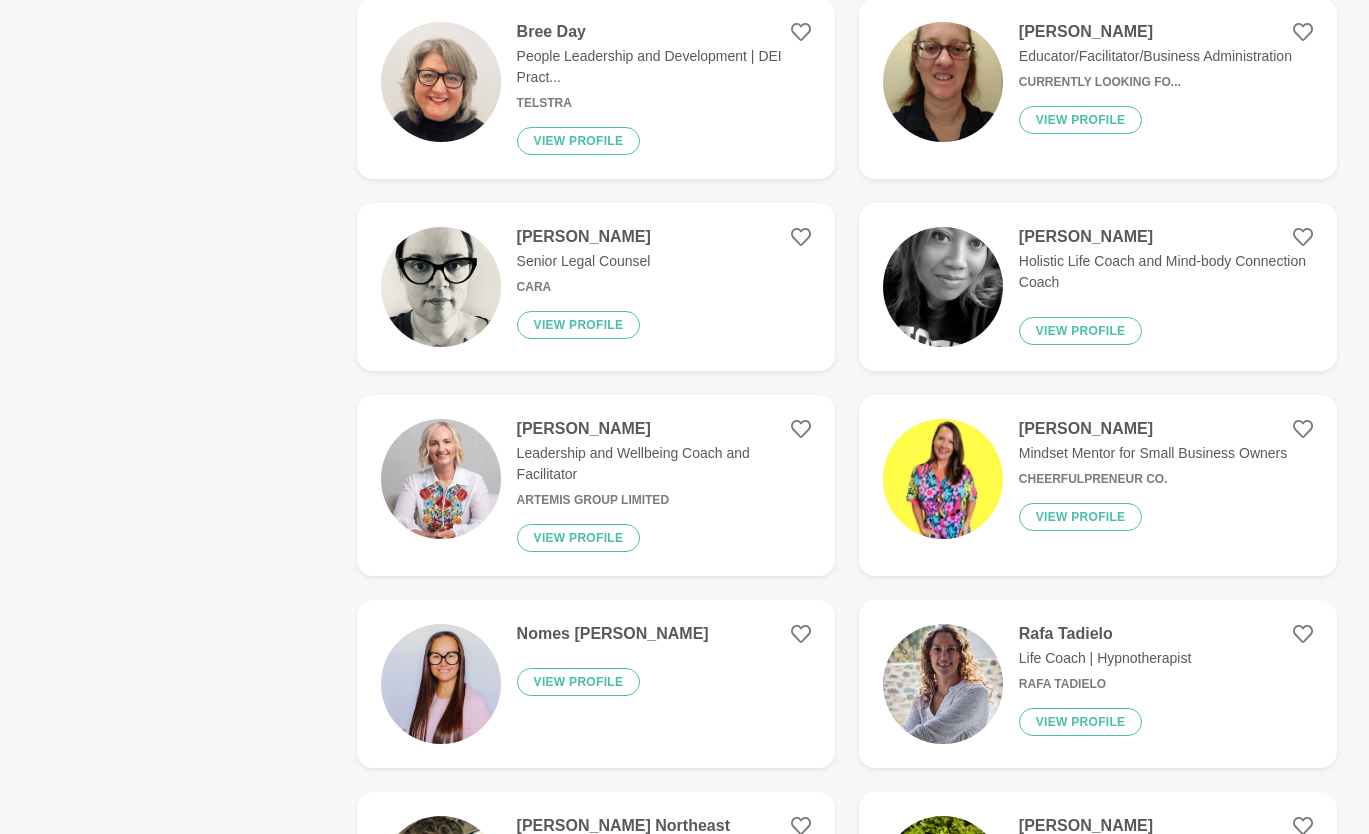click on "[PERSON_NAME]" at bounding box center [1153, 429] 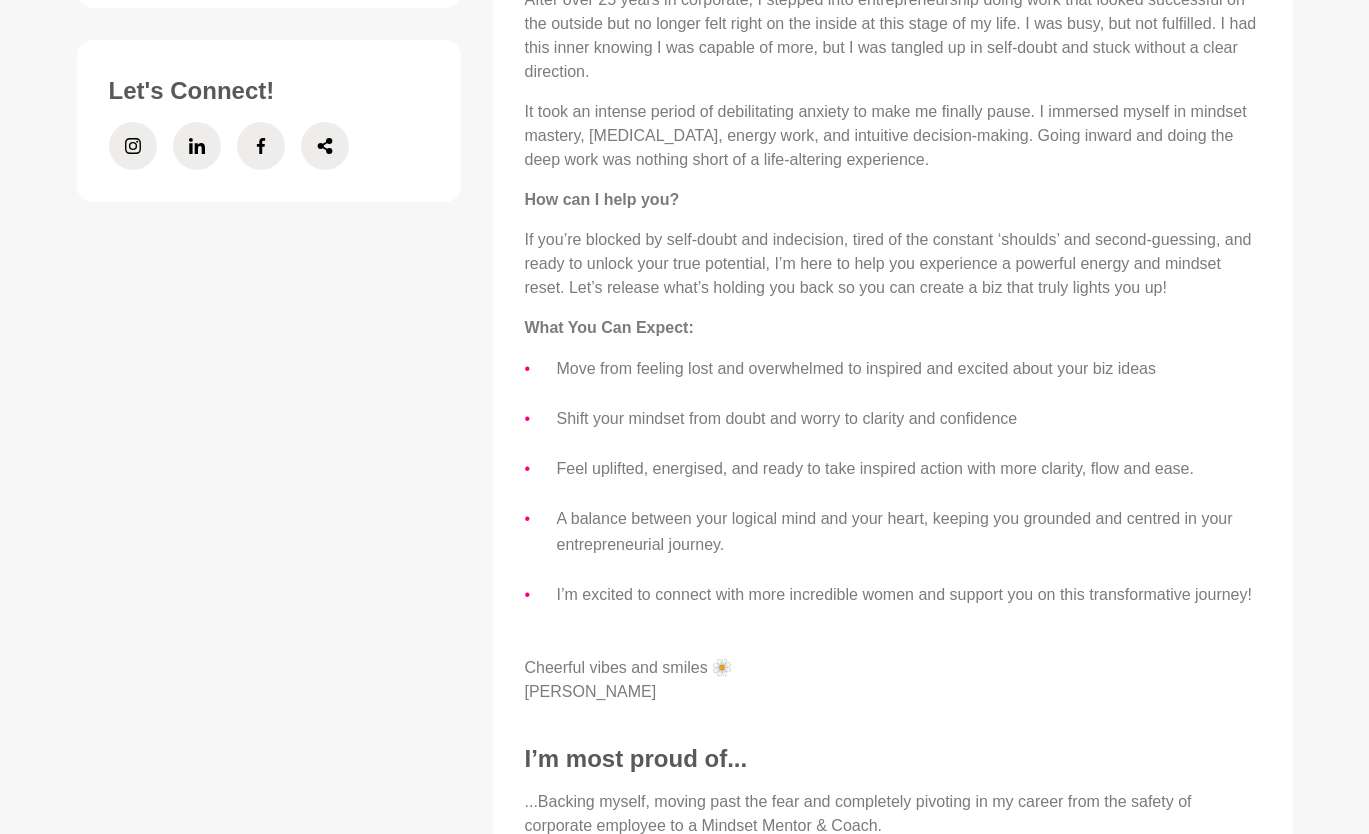 scroll, scrollTop: 1006, scrollLeft: 0, axis: vertical 